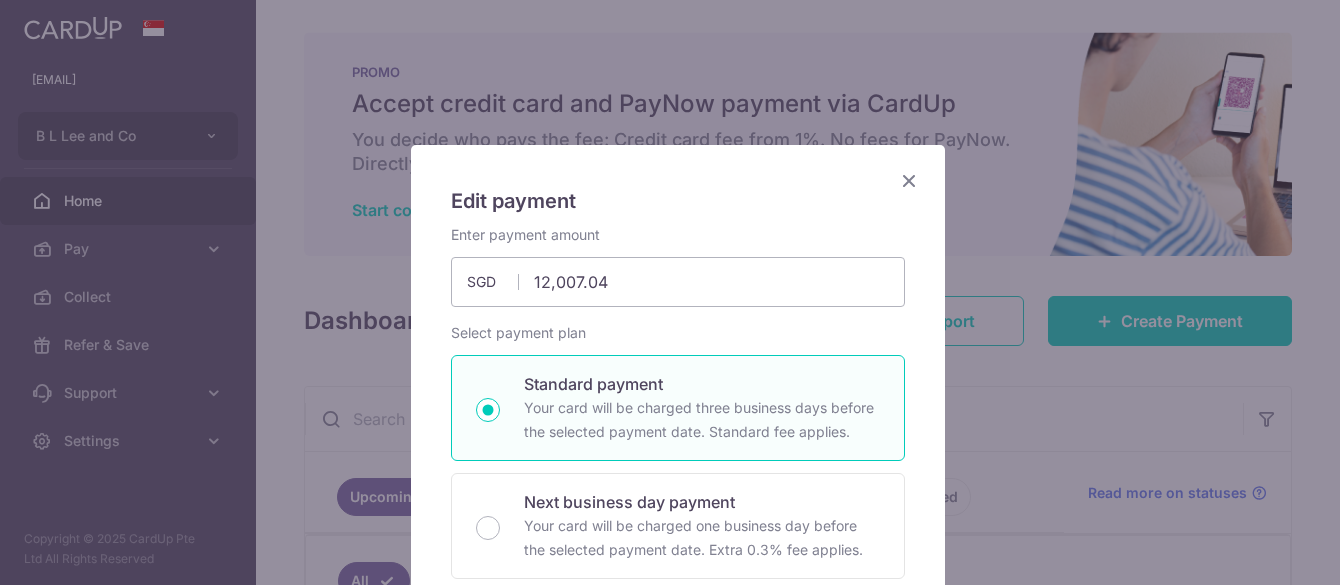 scroll, scrollTop: 0, scrollLeft: 0, axis: both 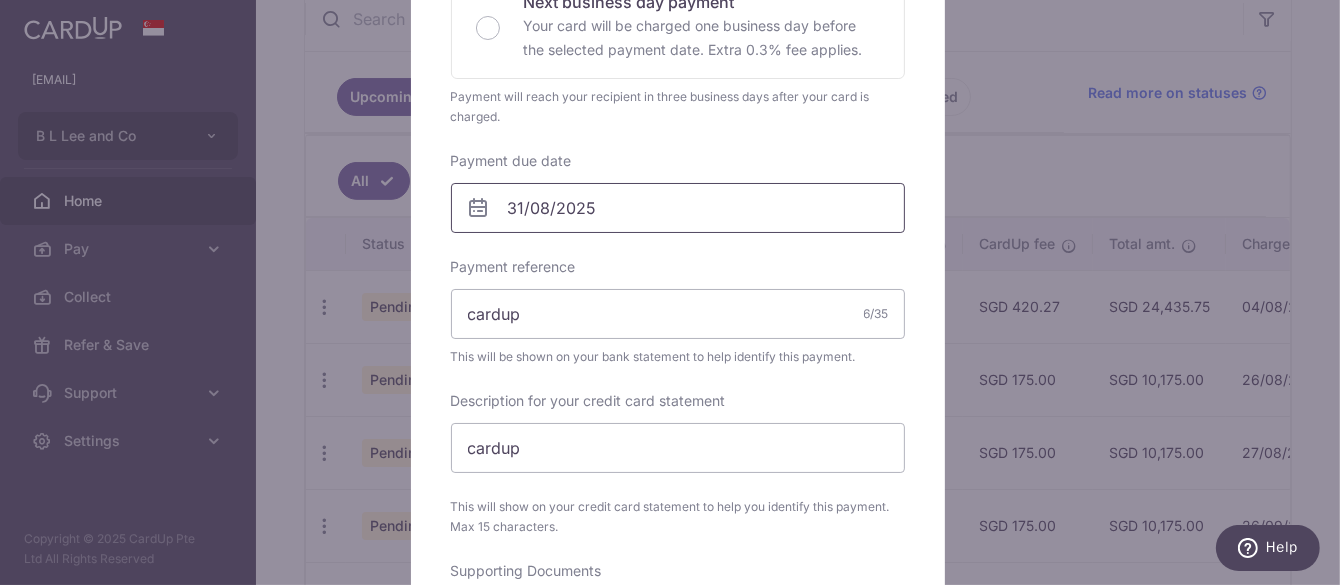 type on "12,007.04" 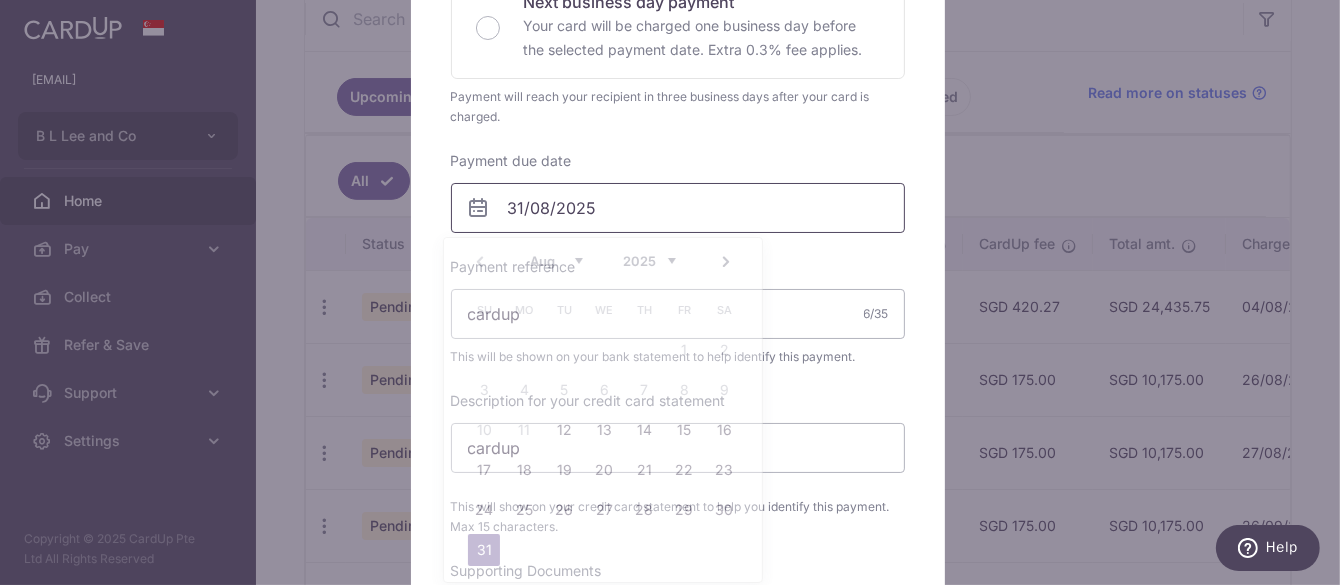 click on "31/08/2025" at bounding box center (678, 208) 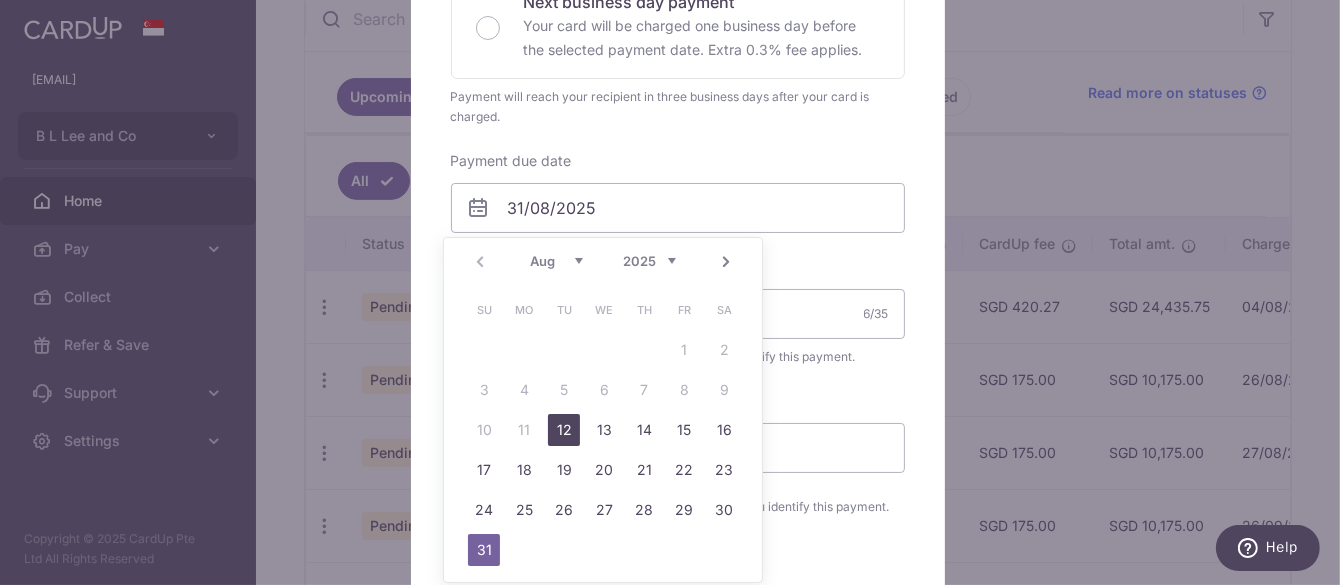 click on "12" at bounding box center [564, 430] 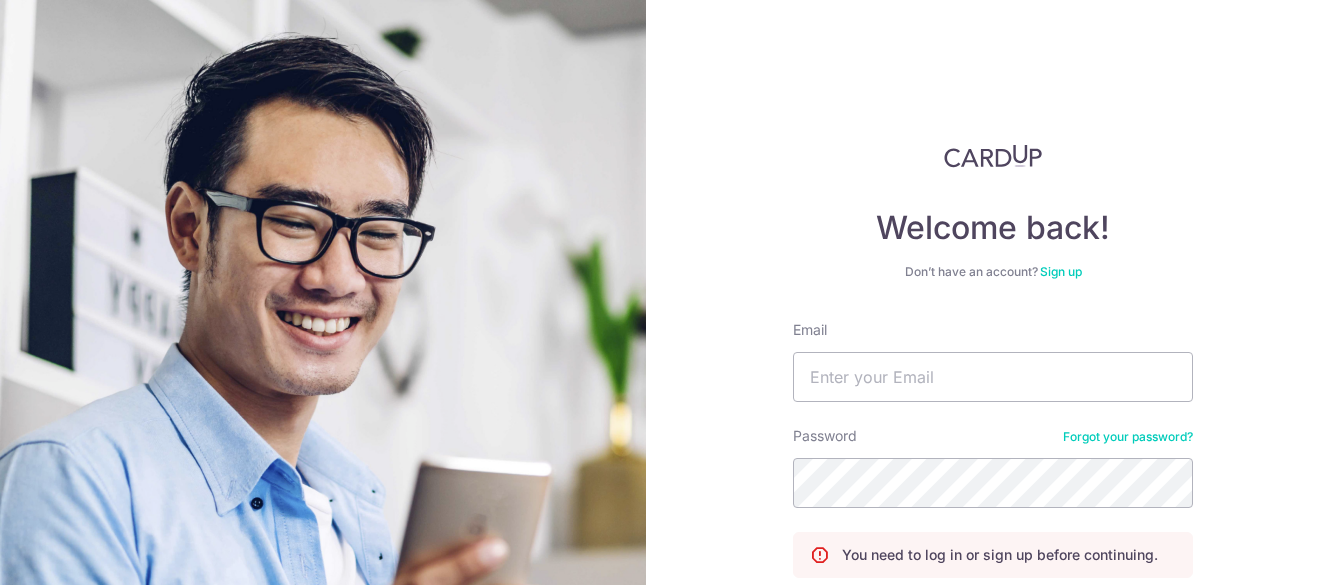 scroll, scrollTop: 0, scrollLeft: 0, axis: both 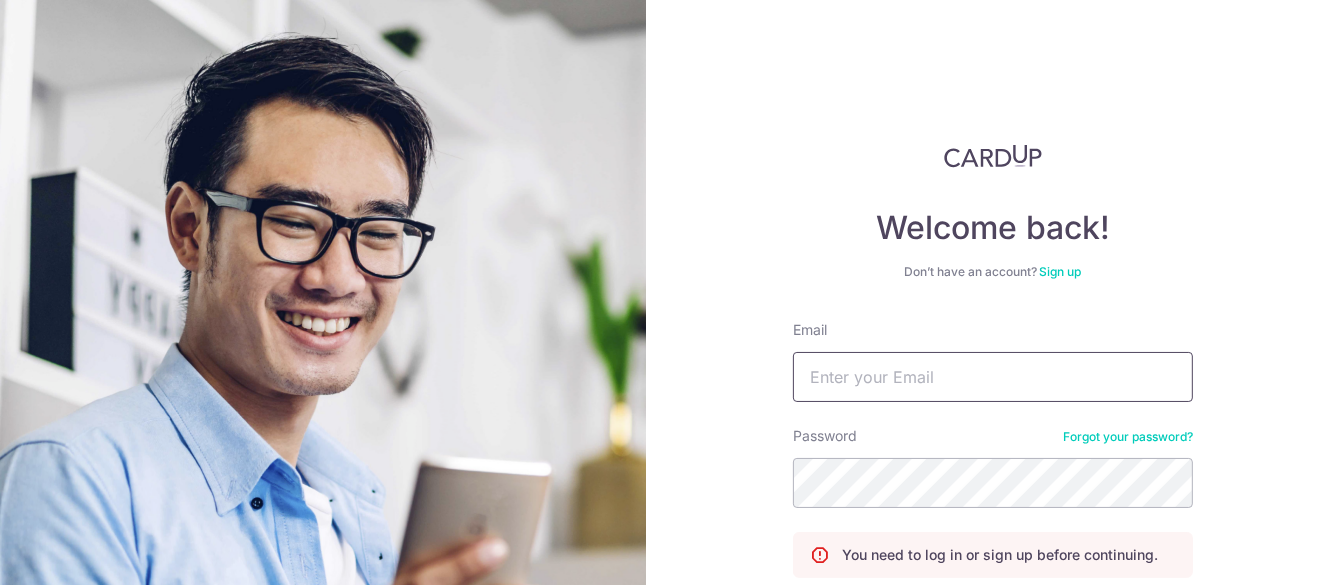type on "peva.chang@bllee.com.sg" 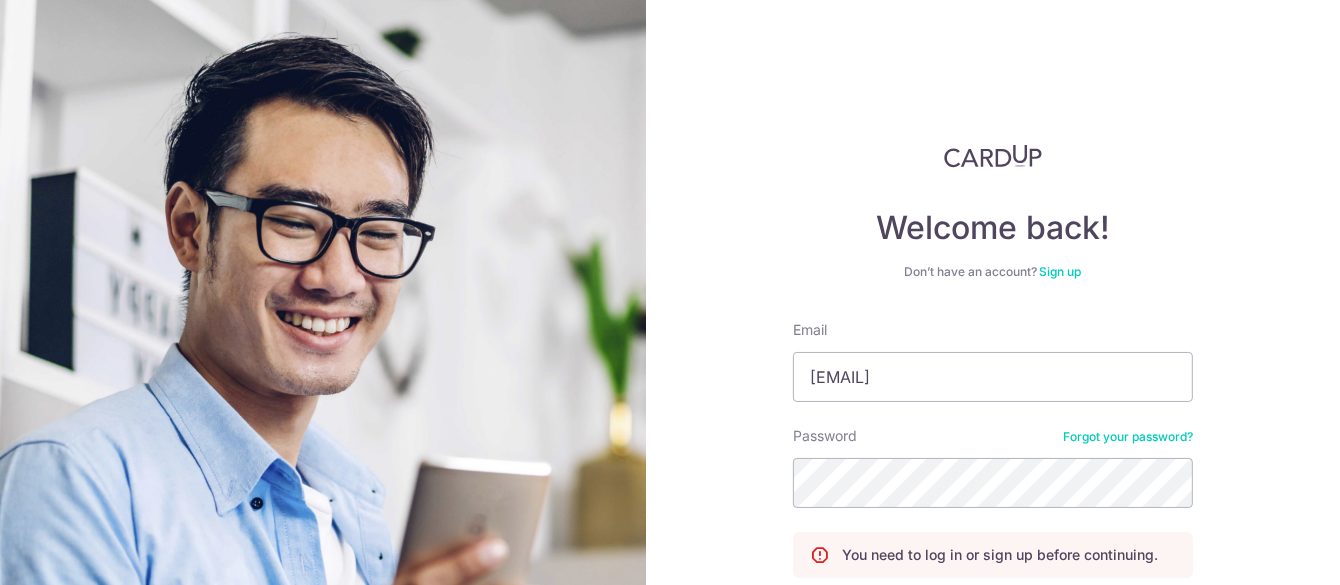 click on "Password
Forgot your password?" at bounding box center [993, 467] 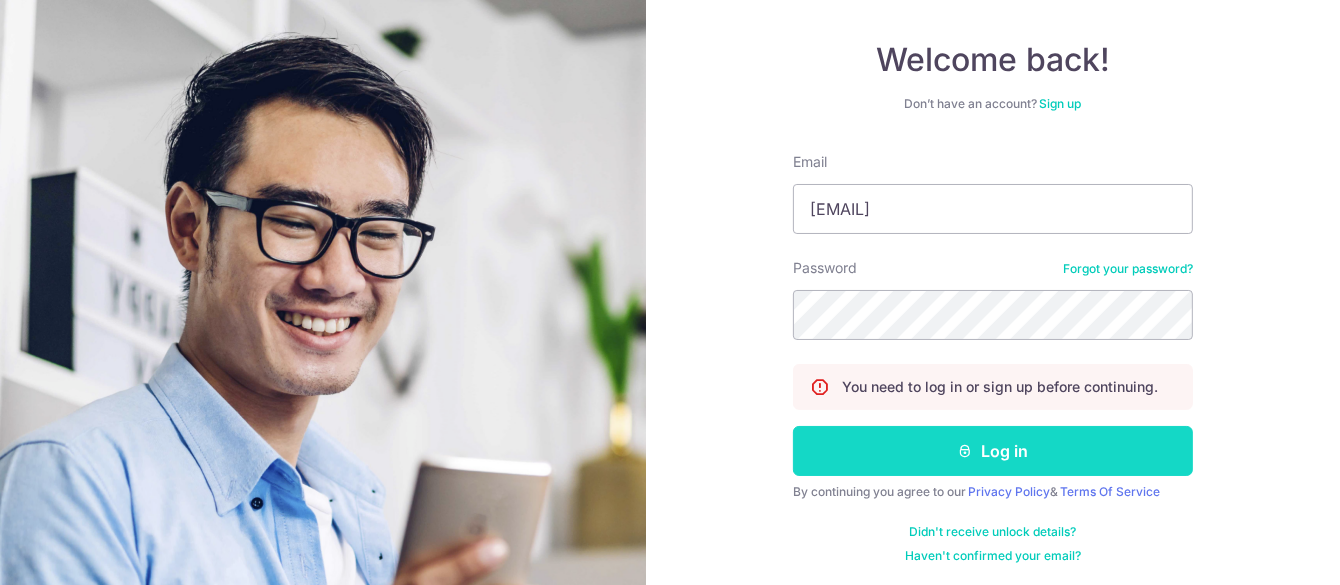 scroll, scrollTop: 170, scrollLeft: 0, axis: vertical 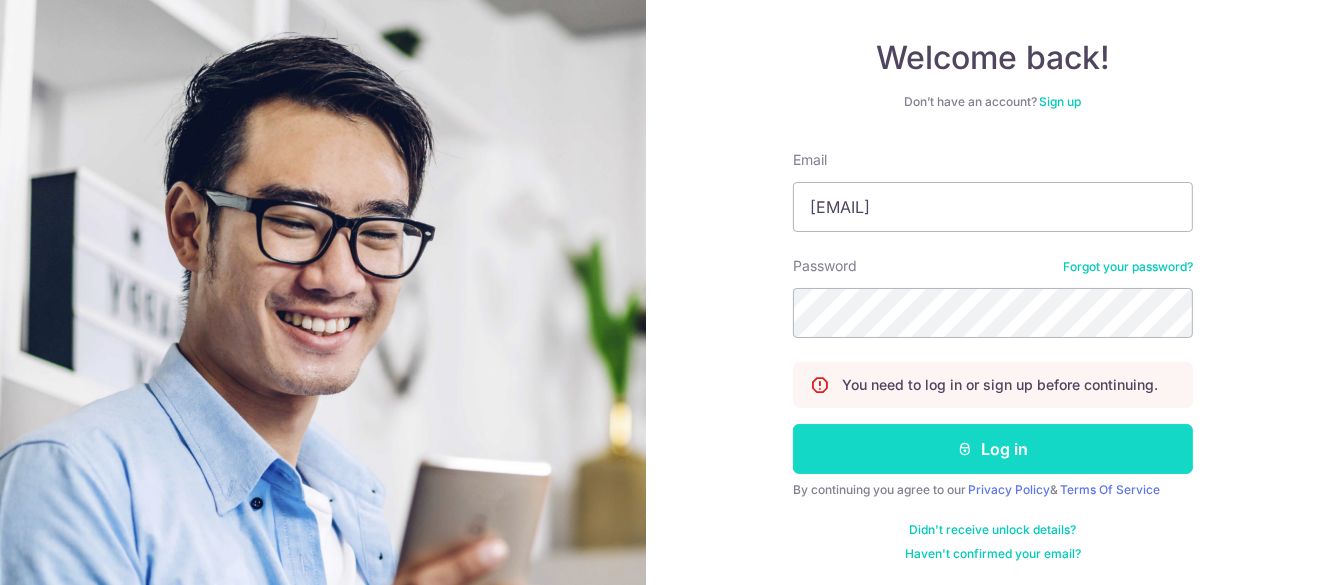 click on "Log in" at bounding box center (993, 449) 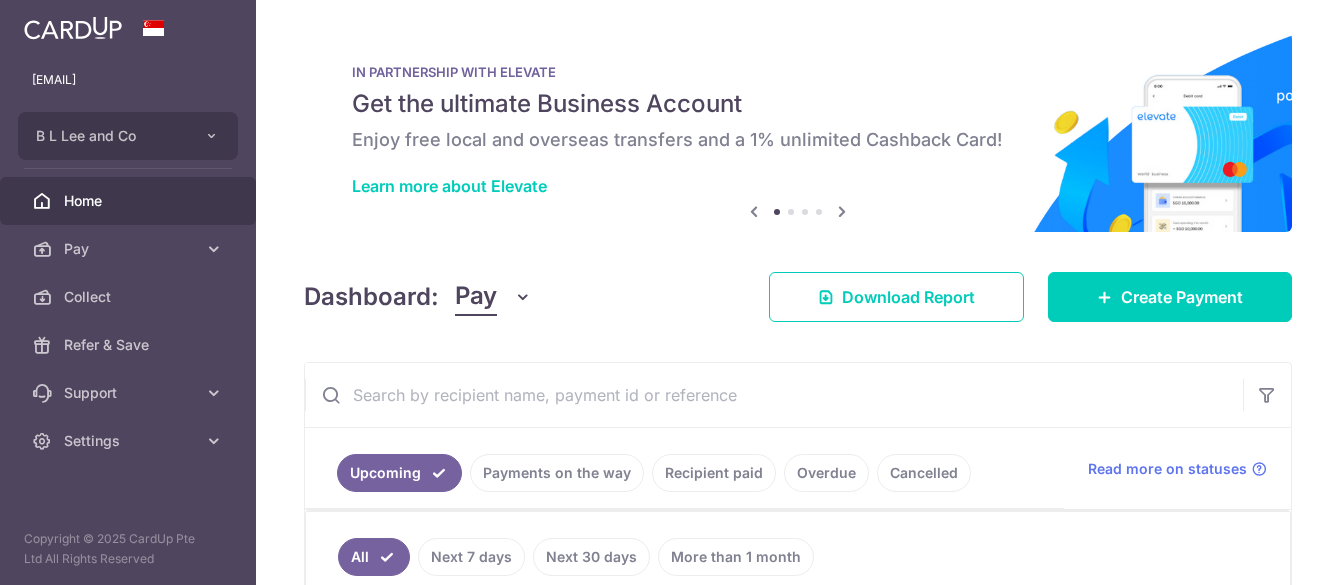 scroll, scrollTop: 0, scrollLeft: 0, axis: both 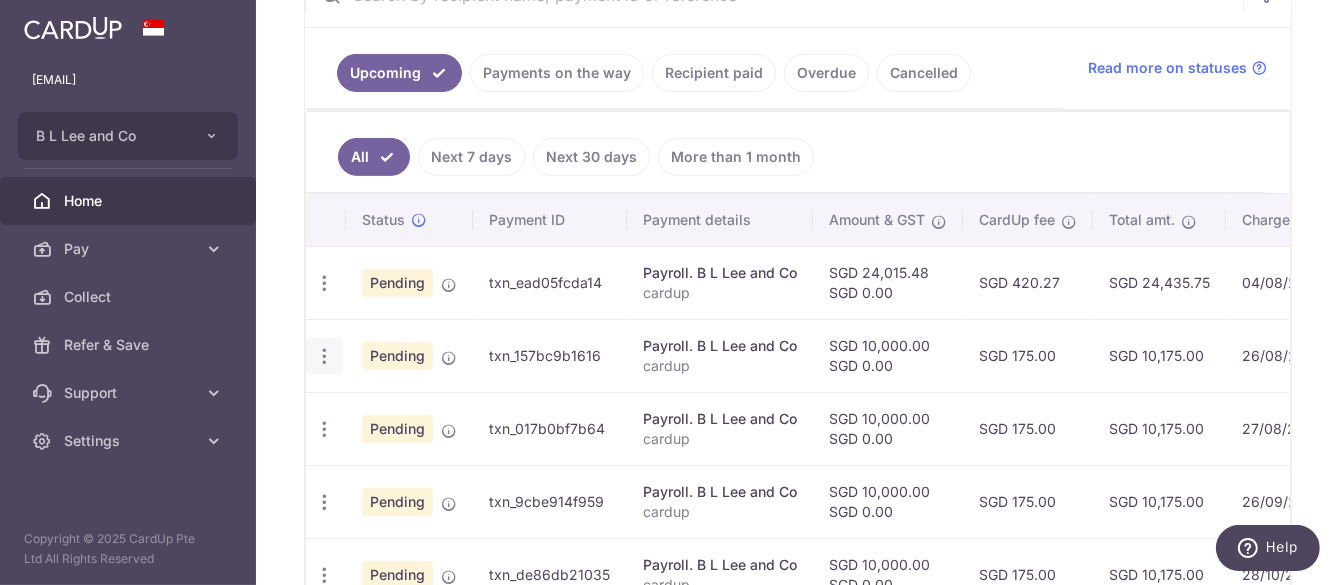 click at bounding box center [324, 283] 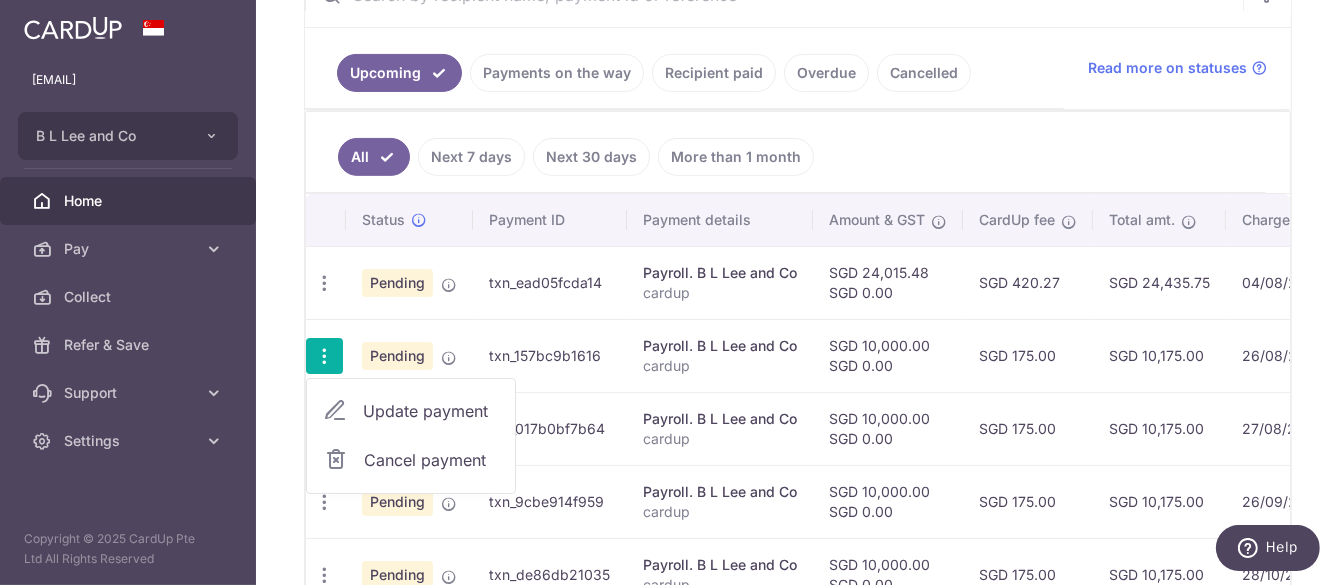 click on "Update payment" at bounding box center (411, 411) 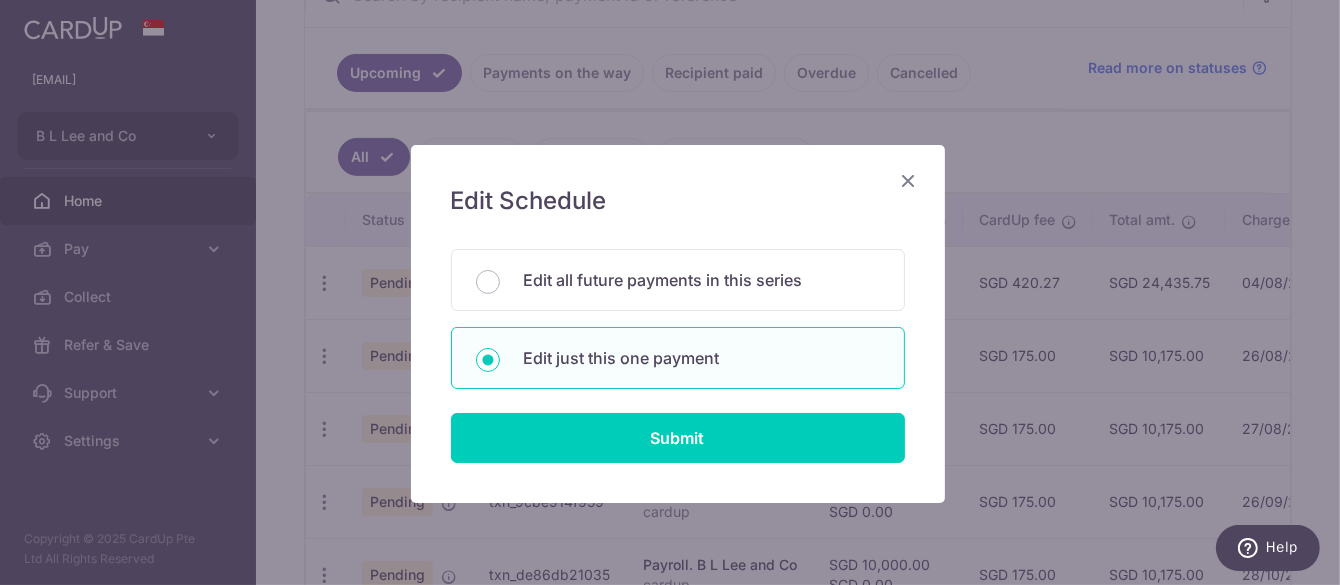 click at bounding box center (909, 180) 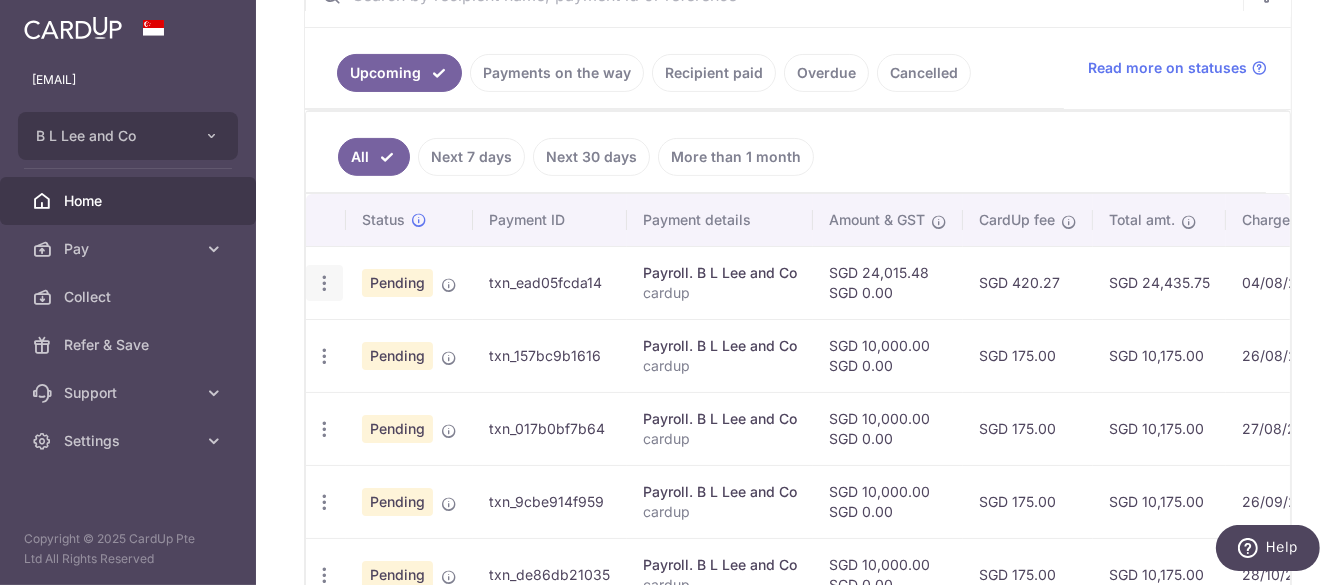 click at bounding box center [324, 283] 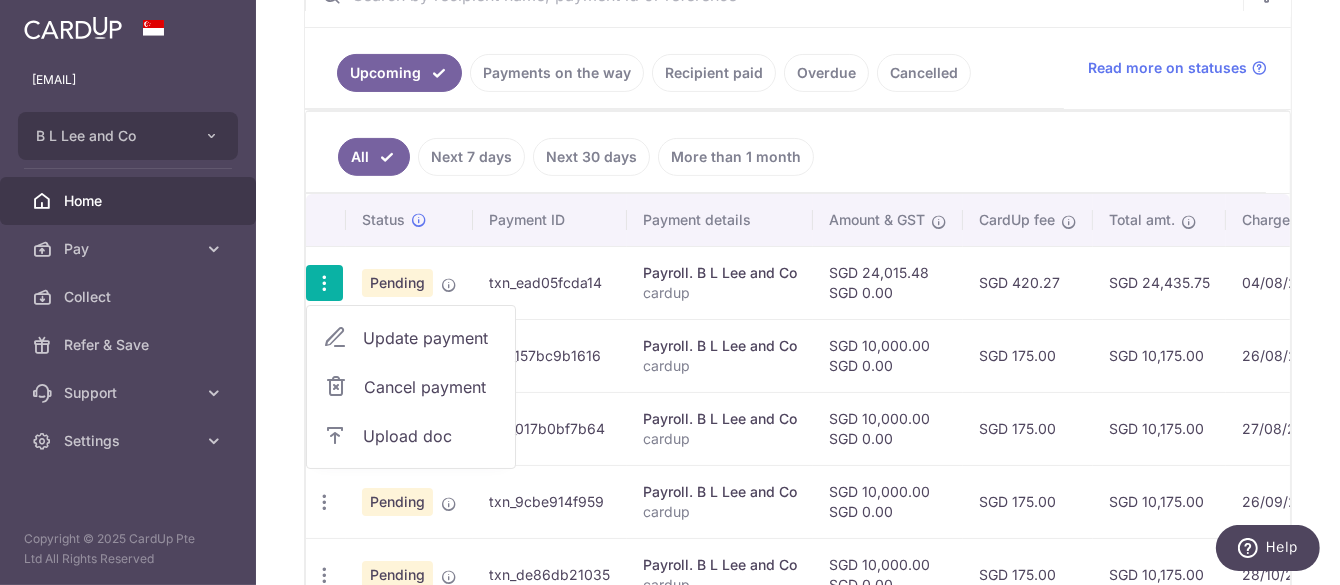 click on "Update payment" at bounding box center (431, 338) 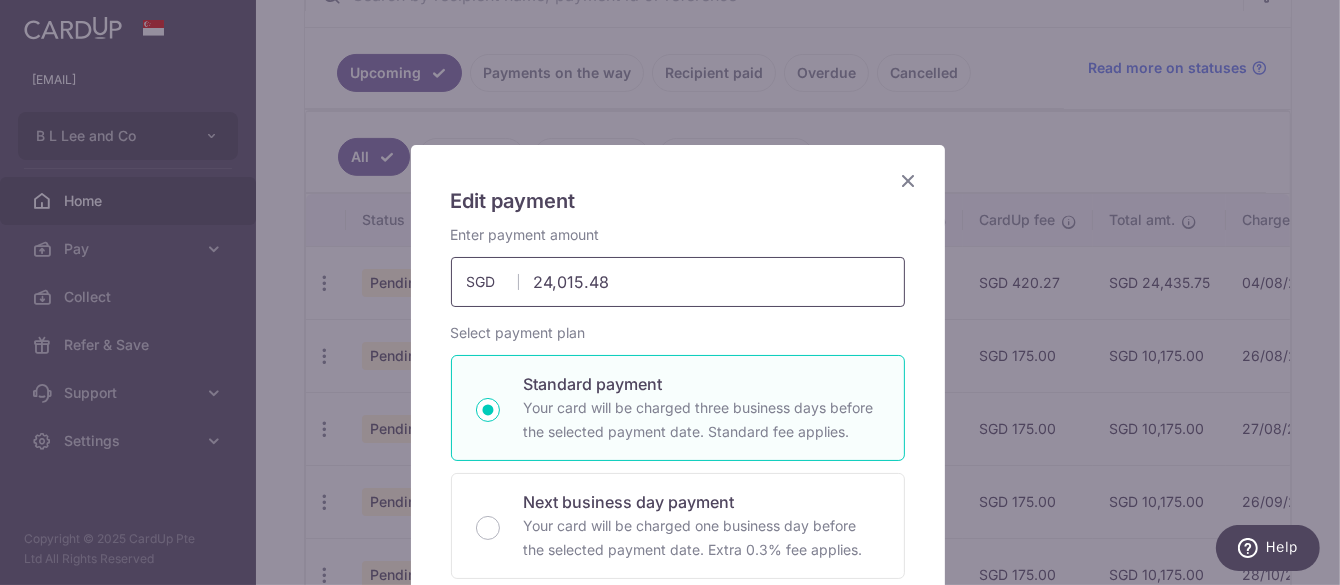 drag, startPoint x: 522, startPoint y: 275, endPoint x: 707, endPoint y: 259, distance: 185.6906 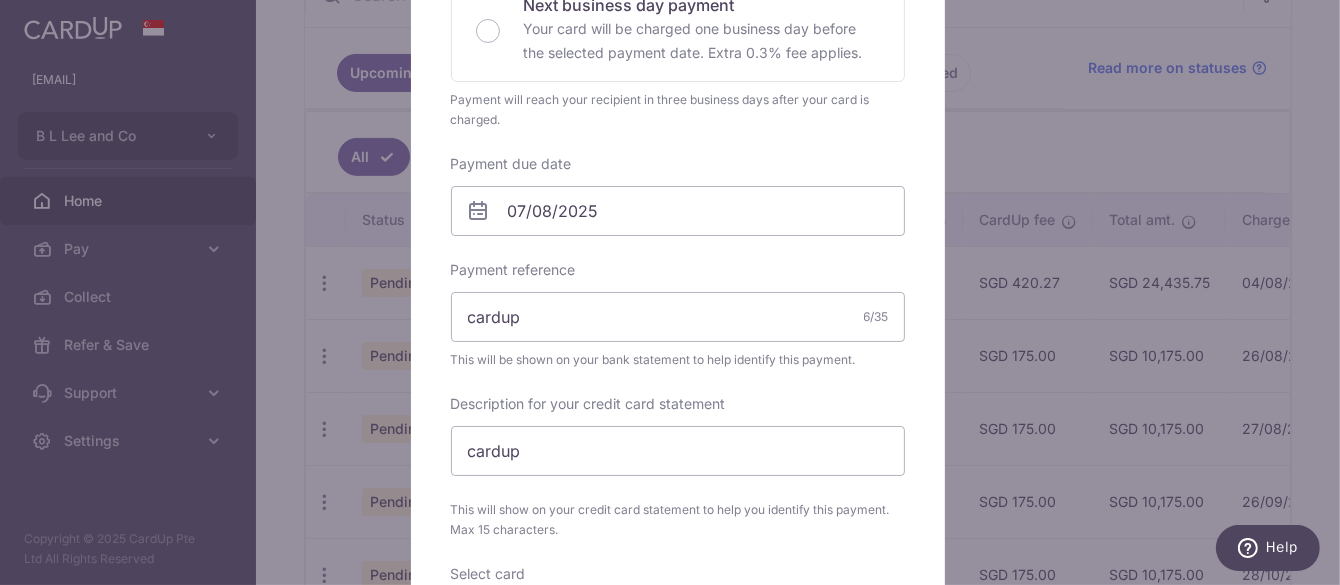 scroll, scrollTop: 500, scrollLeft: 0, axis: vertical 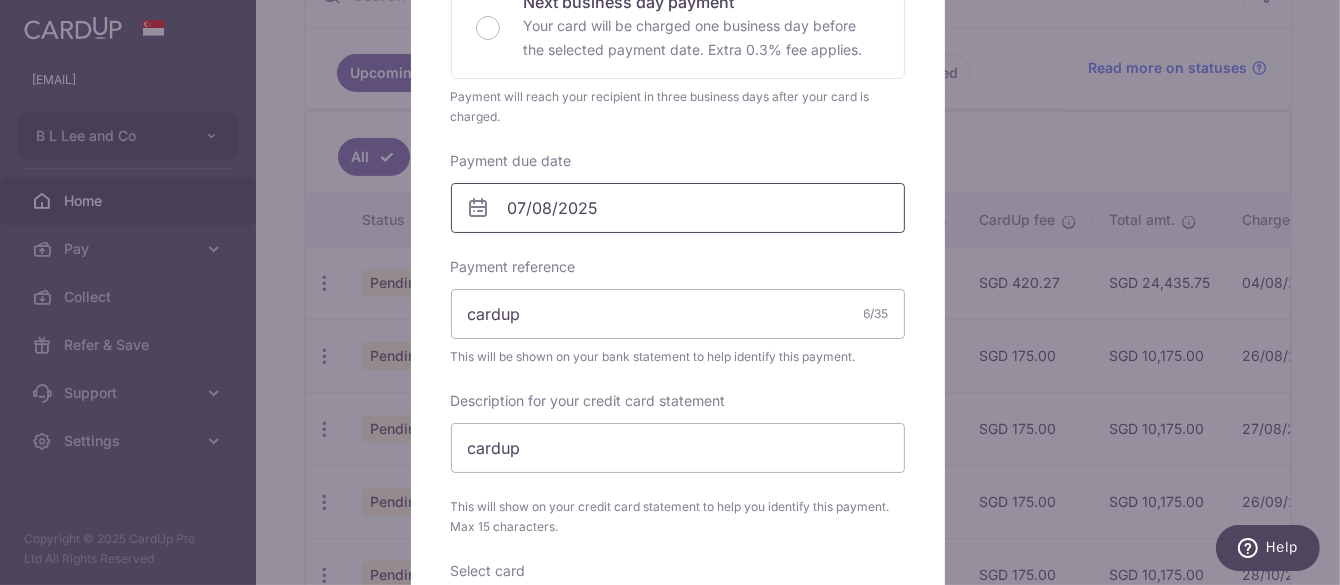 type on "12,007.74" 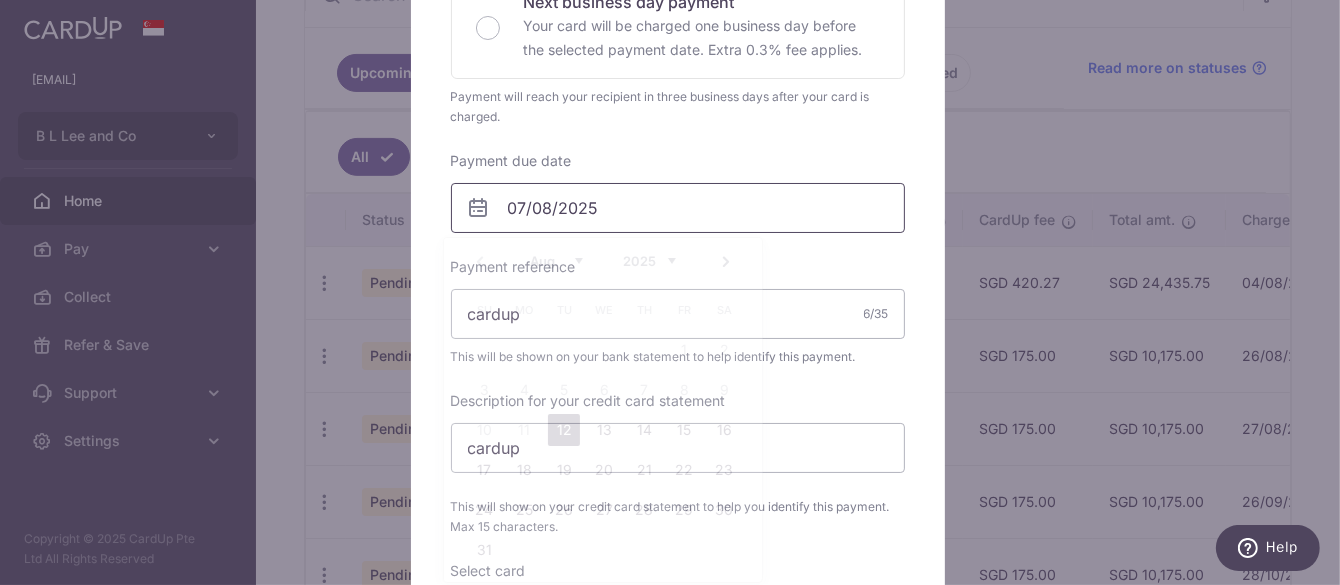 click on "07/08/2025" at bounding box center [678, 208] 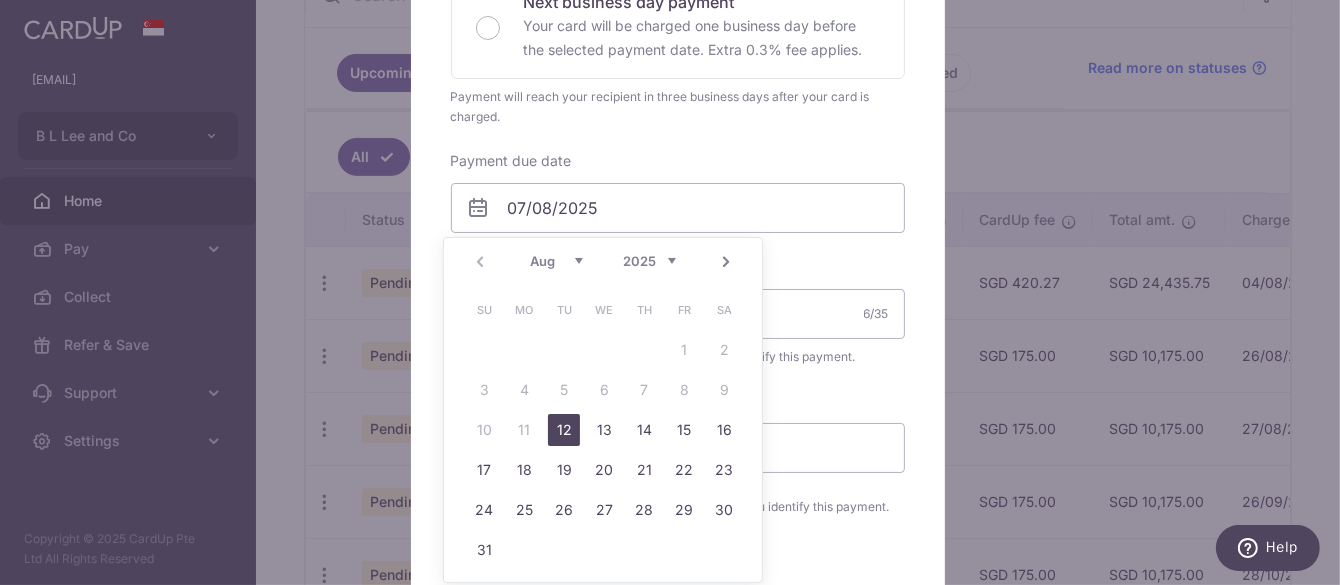 click on "12" at bounding box center (564, 430) 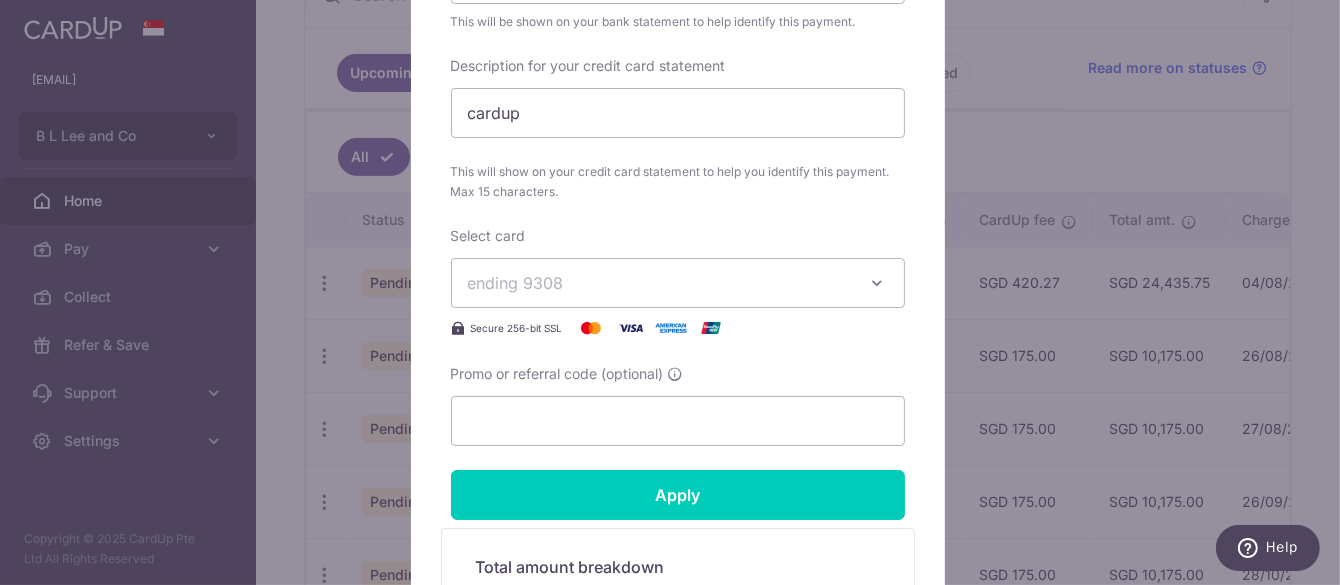 scroll, scrollTop: 1000, scrollLeft: 0, axis: vertical 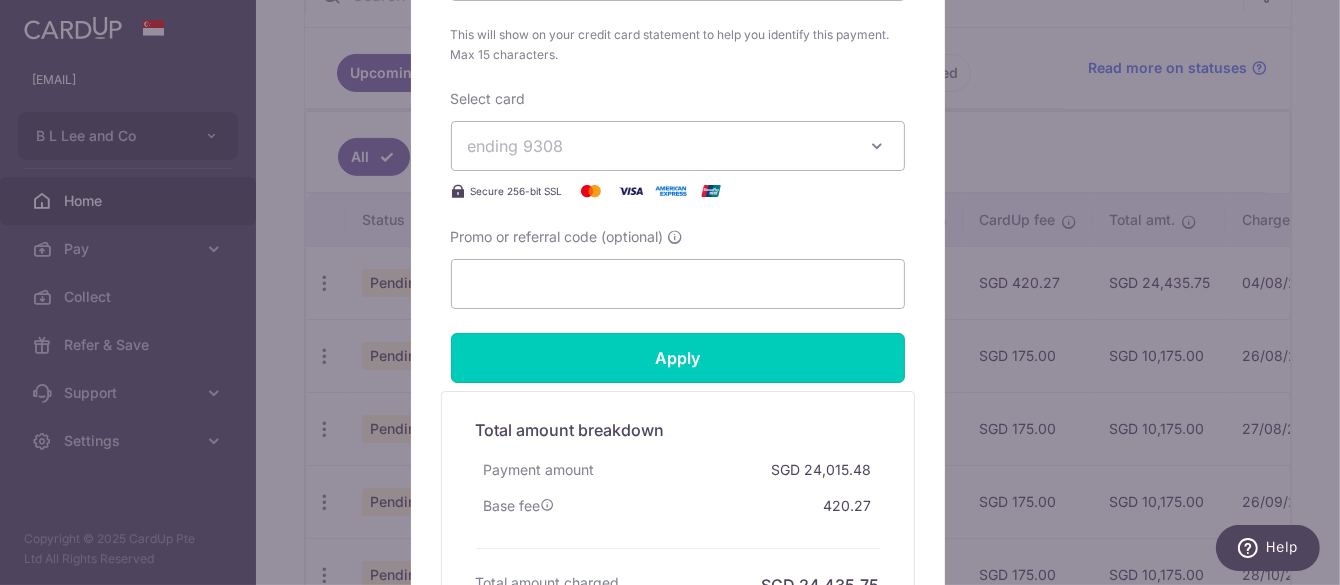 click on "Apply" at bounding box center [678, 358] 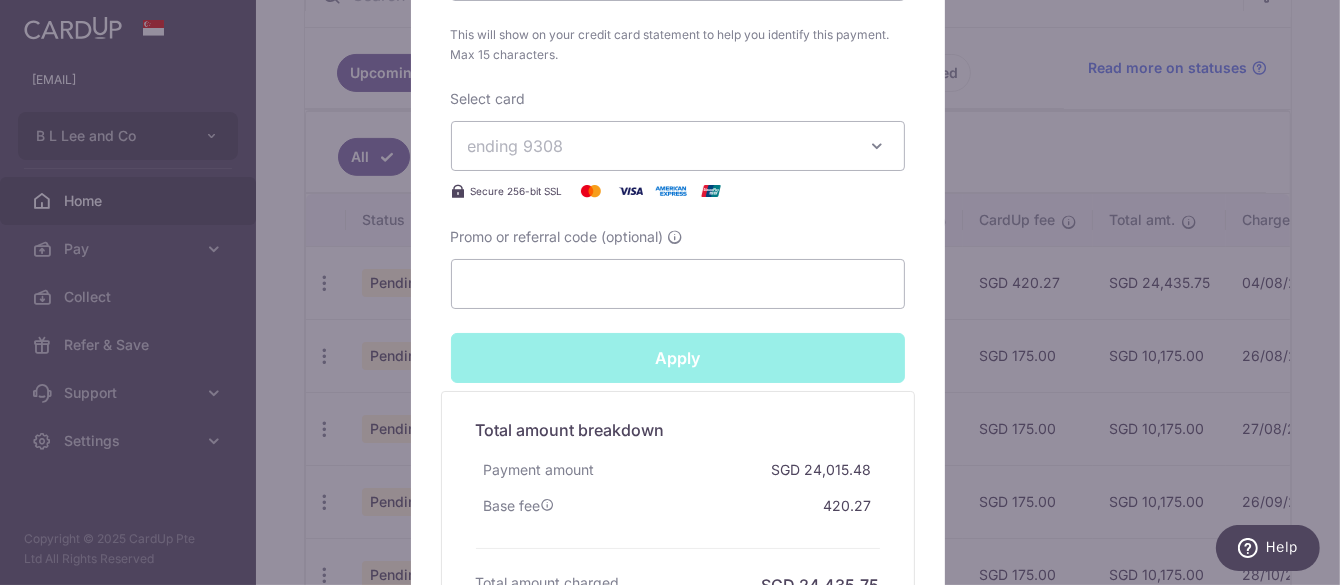 type on "Successfully Applied" 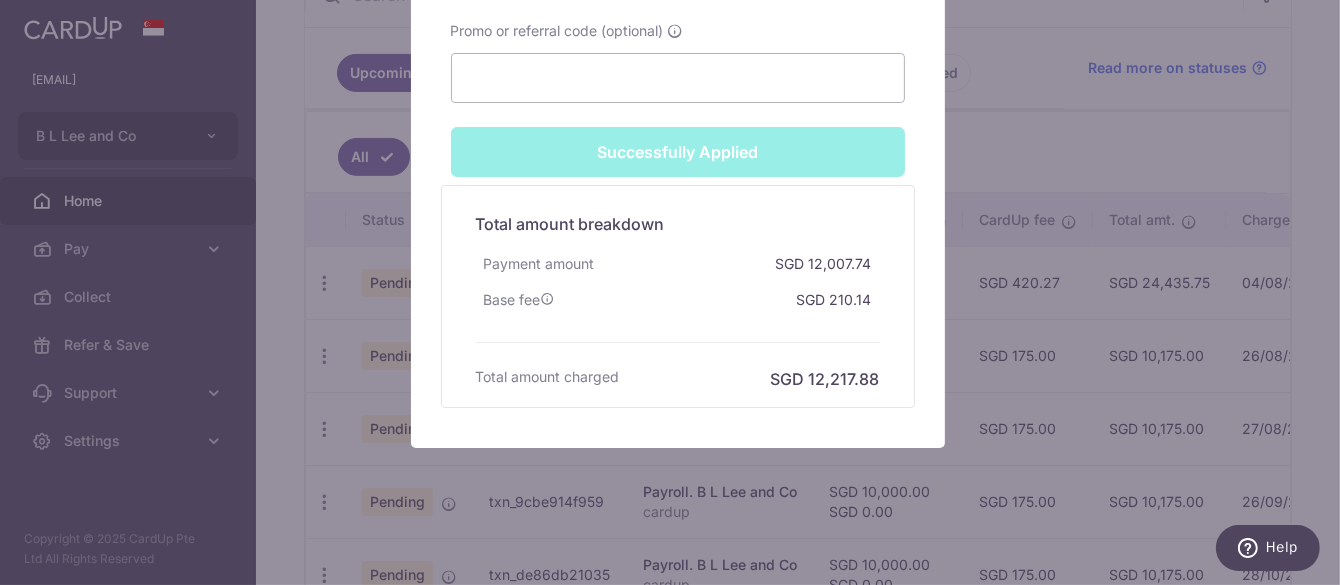 scroll, scrollTop: 1283, scrollLeft: 0, axis: vertical 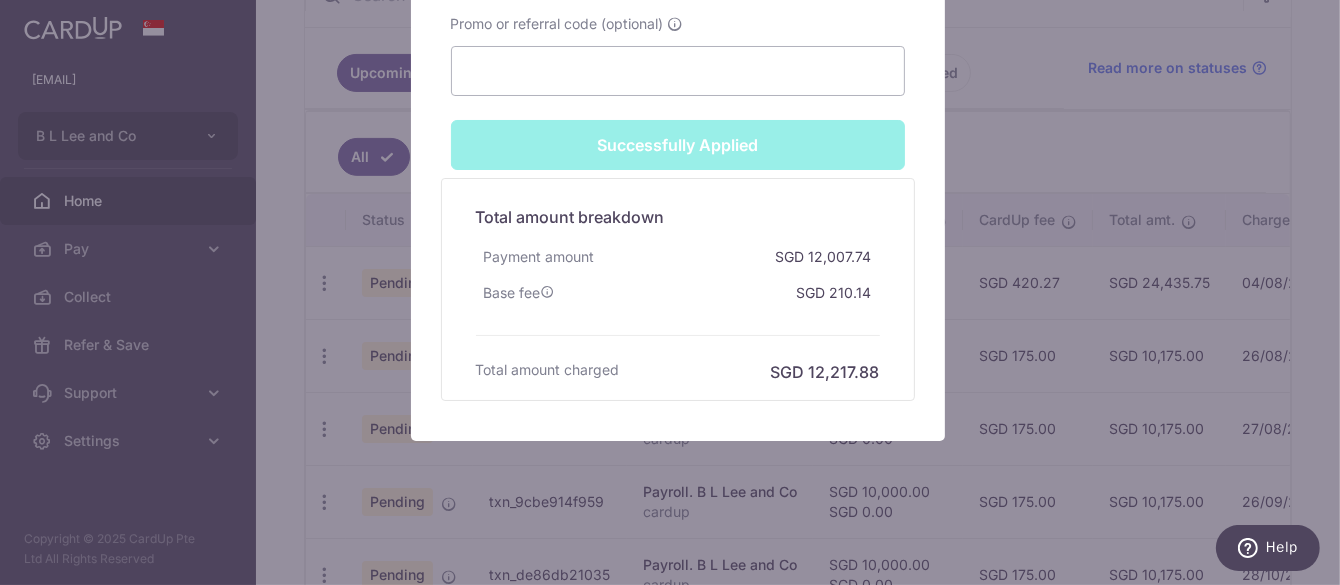 click on "Edit payment
By clicking apply,  you will make changes to all   payments to  B L Lee and Co  scheduled from
.
By clicking below, you confirm you are editing this payment to  B L Lee and Co  on
07/08/2025 .
Your payment is updated successfully" at bounding box center [670, 292] 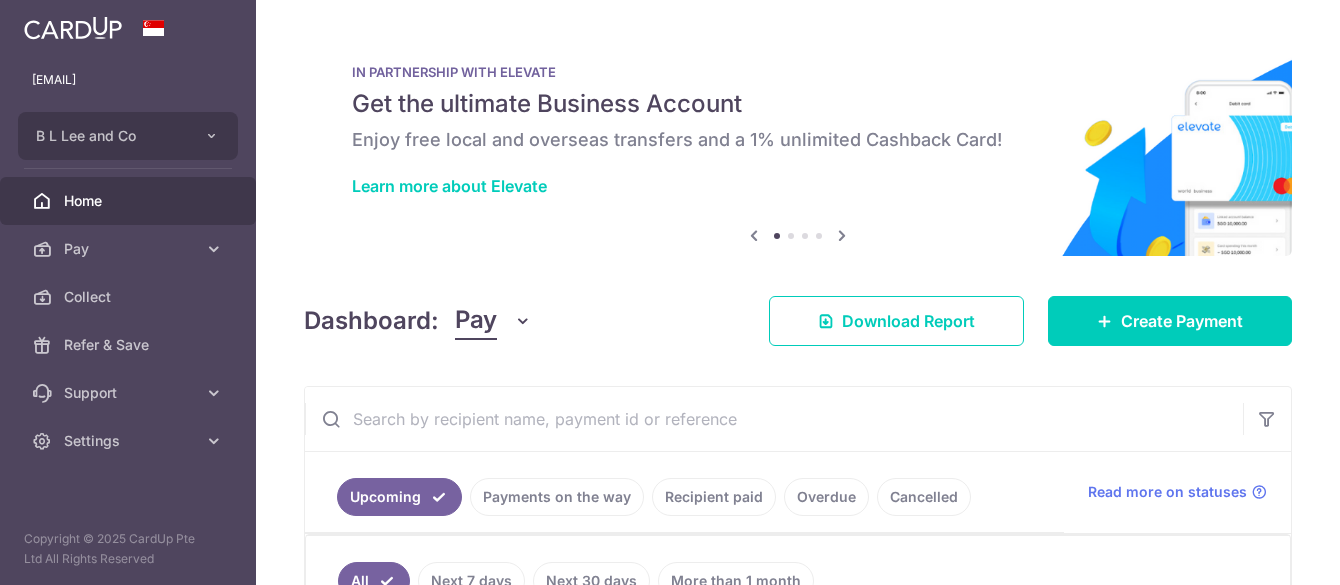 scroll, scrollTop: 0, scrollLeft: 0, axis: both 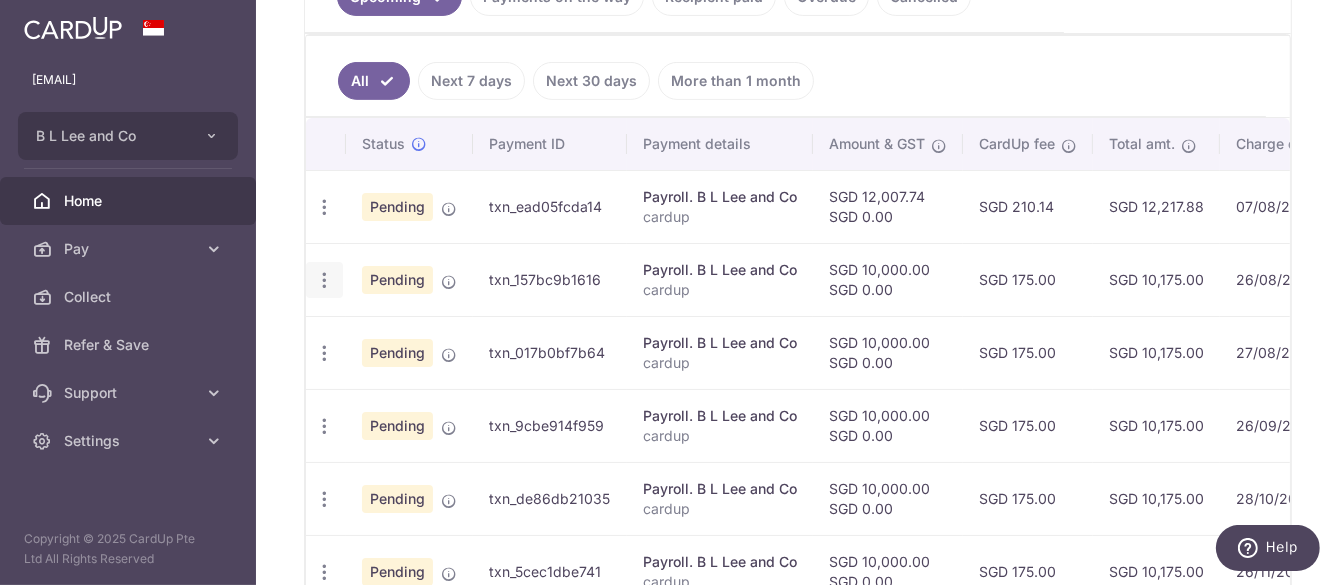 click at bounding box center (324, 207) 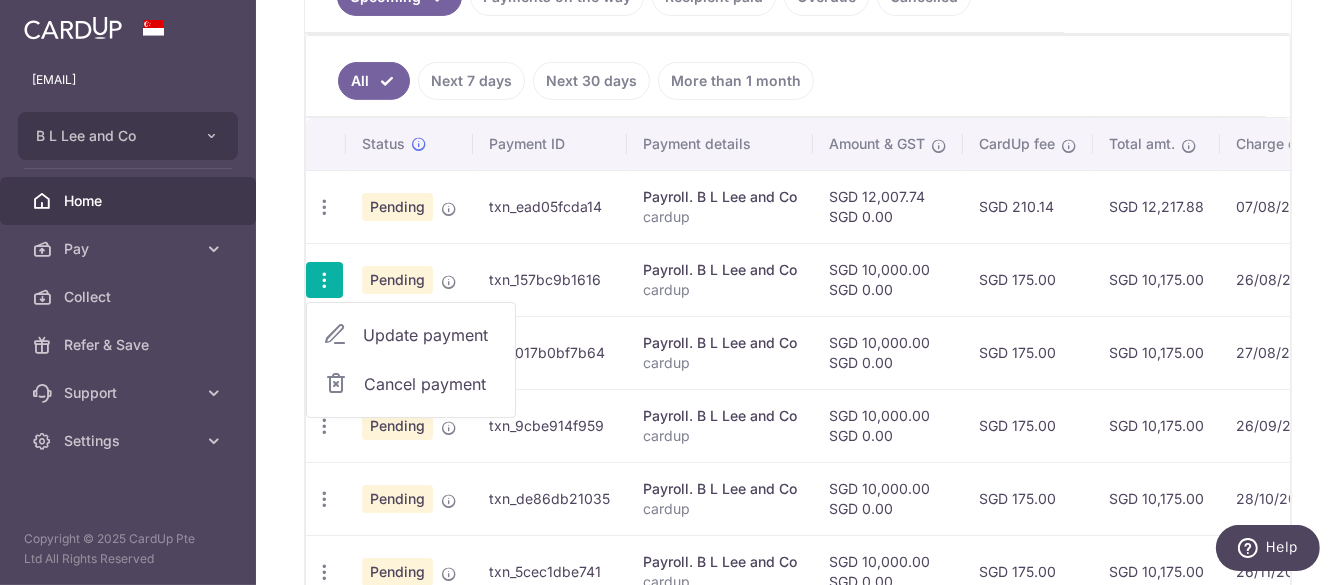 click on "Update payment" at bounding box center (431, 335) 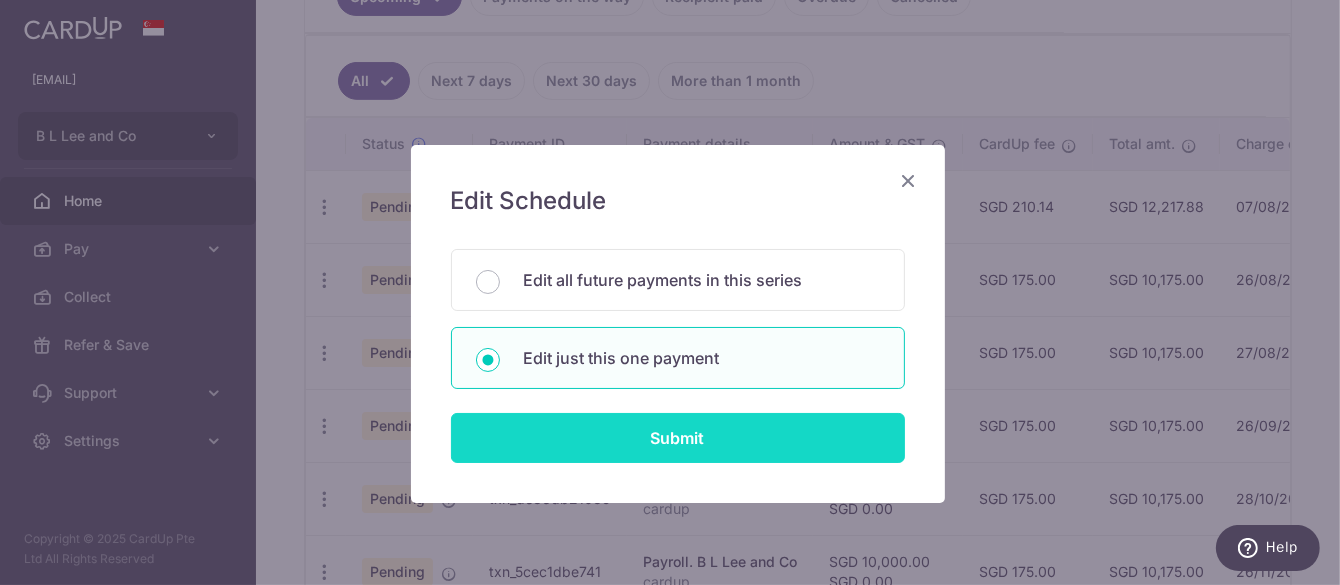 click on "Submit" at bounding box center [678, 438] 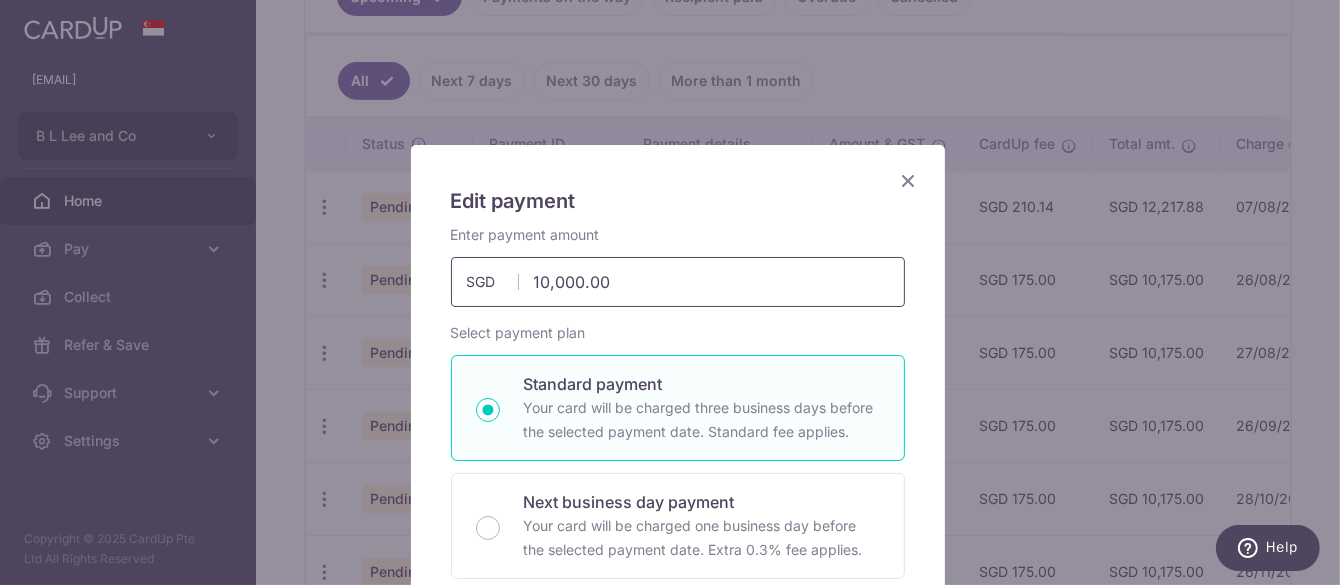 drag, startPoint x: 533, startPoint y: 288, endPoint x: 737, endPoint y: 308, distance: 204.97804 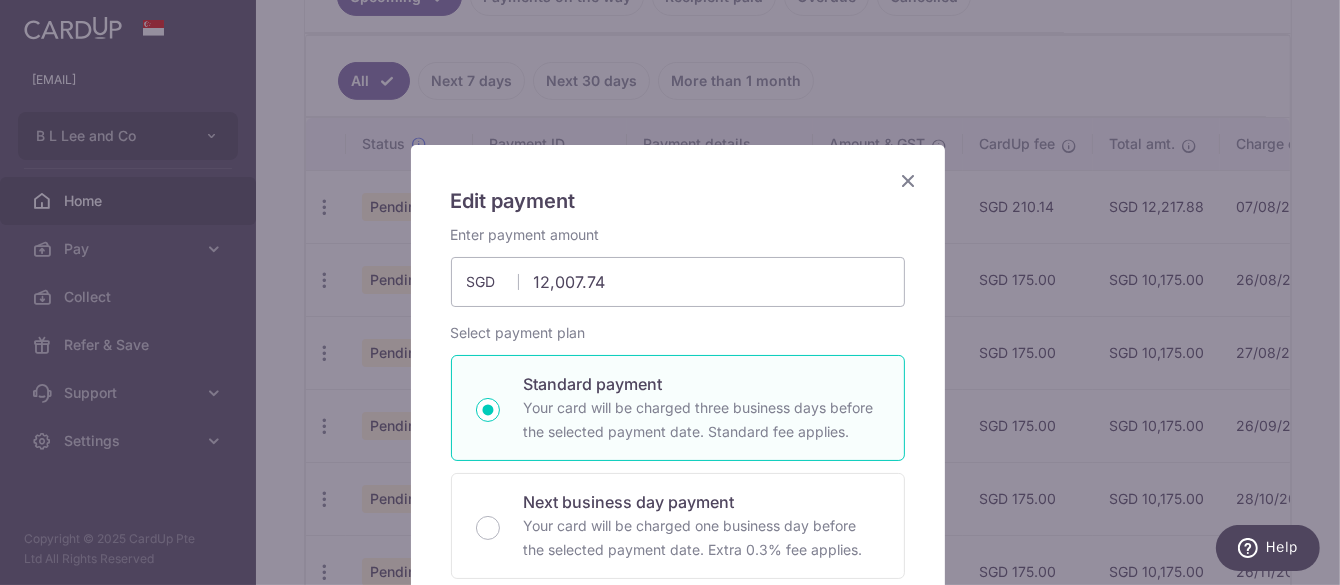 click on "Edit payment
By clicking apply,  you will make changes to all   payments to  B L Lee and Co  scheduled from
.
By clicking below, you confirm you are editing this payment to  B L Lee and Co  on
31/08/2025 ." at bounding box center [670, 292] 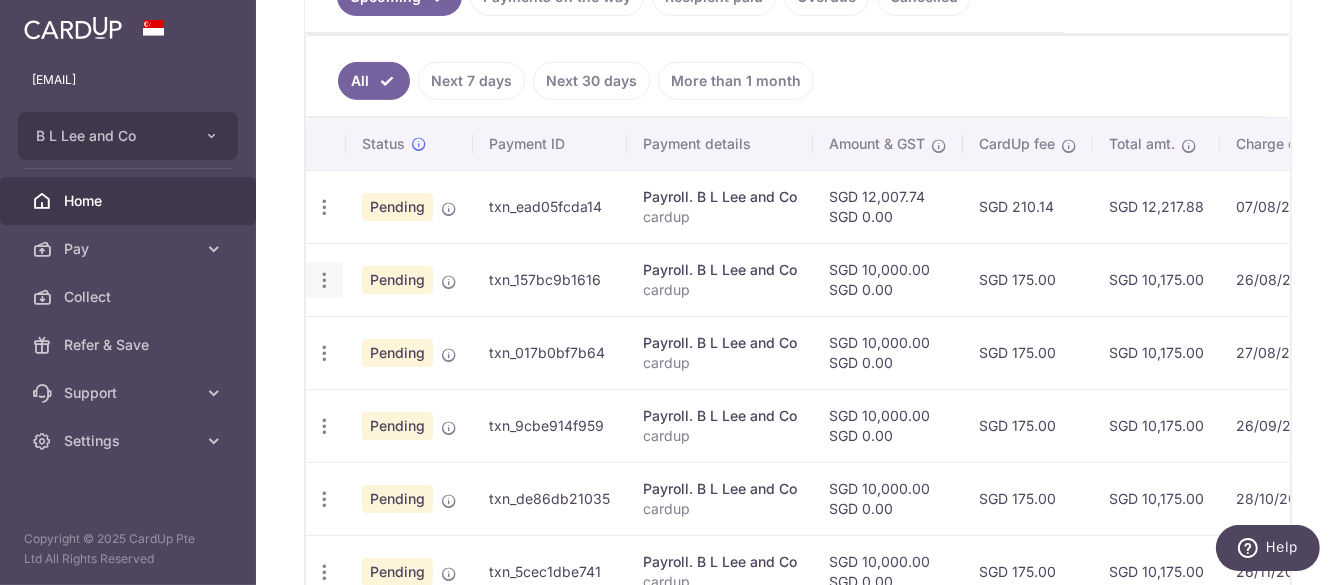 click at bounding box center [324, 207] 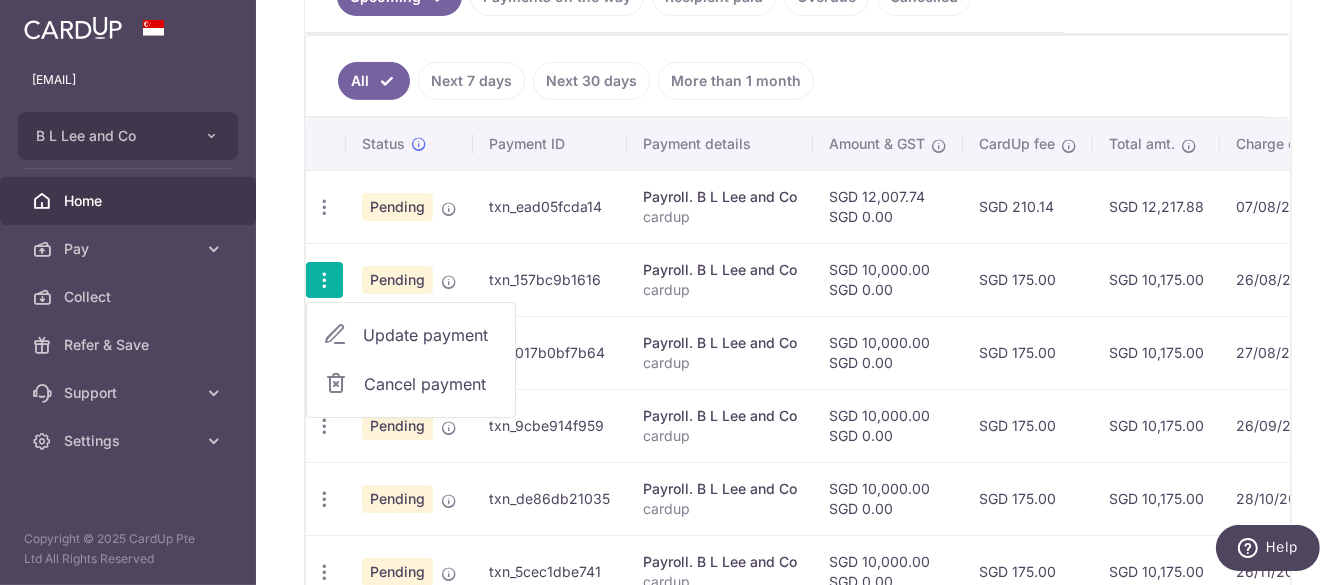 click on "Update payment" at bounding box center (431, 335) 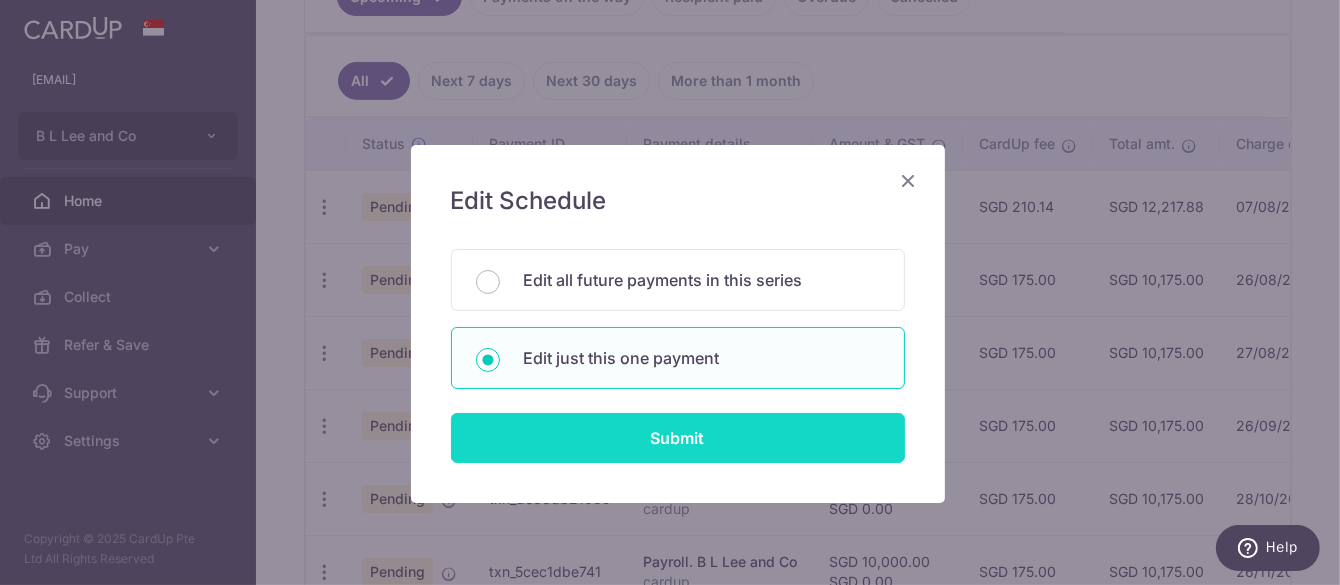 click on "Submit" at bounding box center [678, 438] 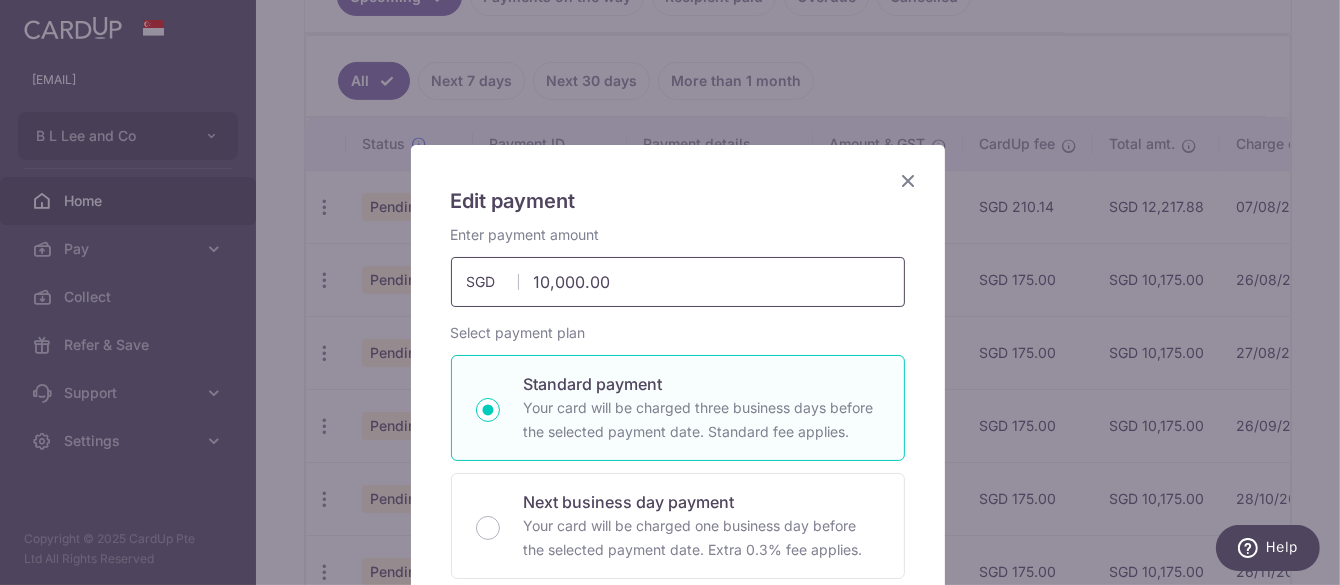 drag, startPoint x: 531, startPoint y: 276, endPoint x: 724, endPoint y: 321, distance: 198.17668 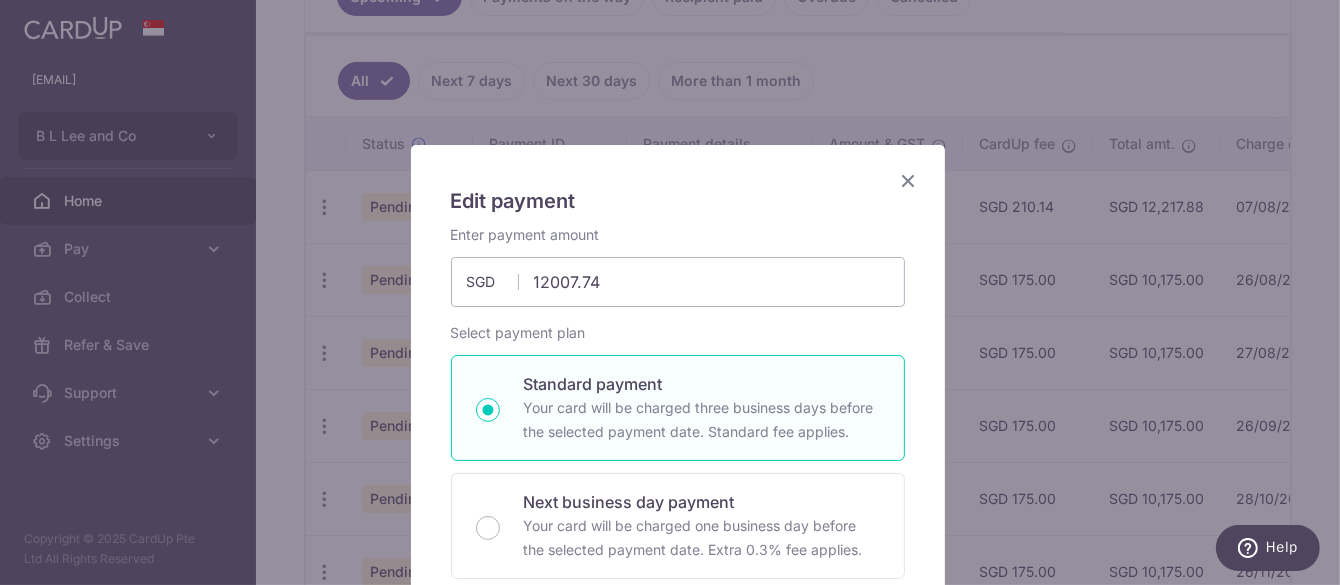 type on "12,007.74" 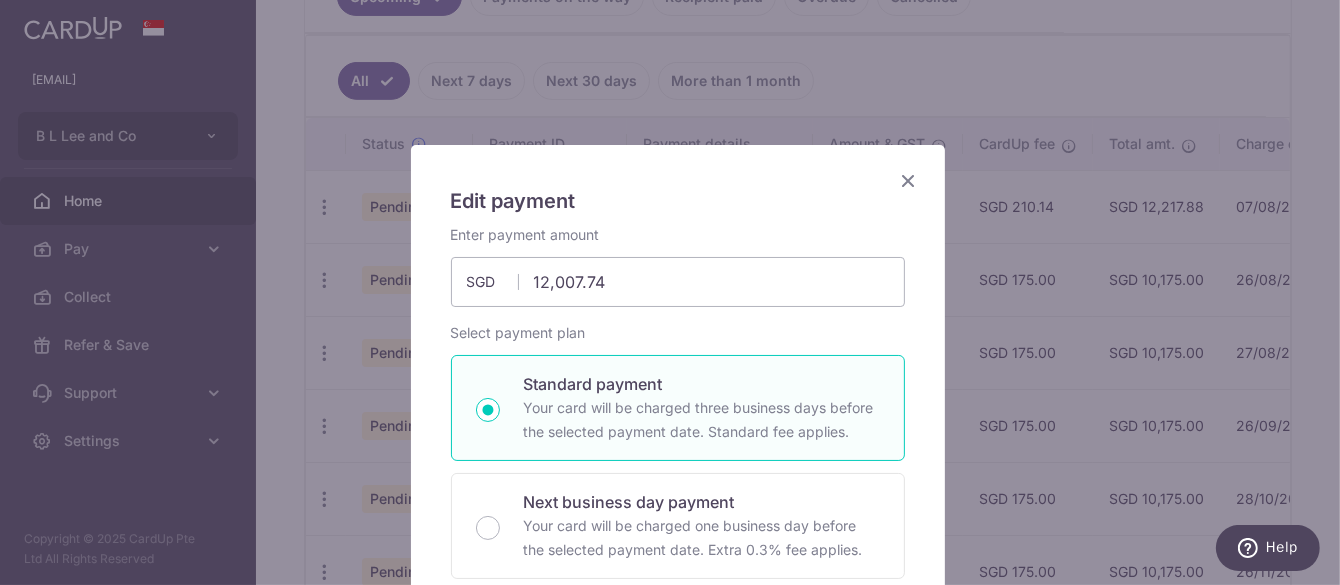 click on "Select payment plan
Standard payment
Your card will be charged three  business days before the selected payment date. Standard fee applies.
Next business day payment
Your card will be charged one business day before the selected payment date. Extra 0.3% fee applies.
Payment will reach your recipient in one business day after your card is charged.
A 0.3% Express fee will be applied." at bounding box center (678, 475) 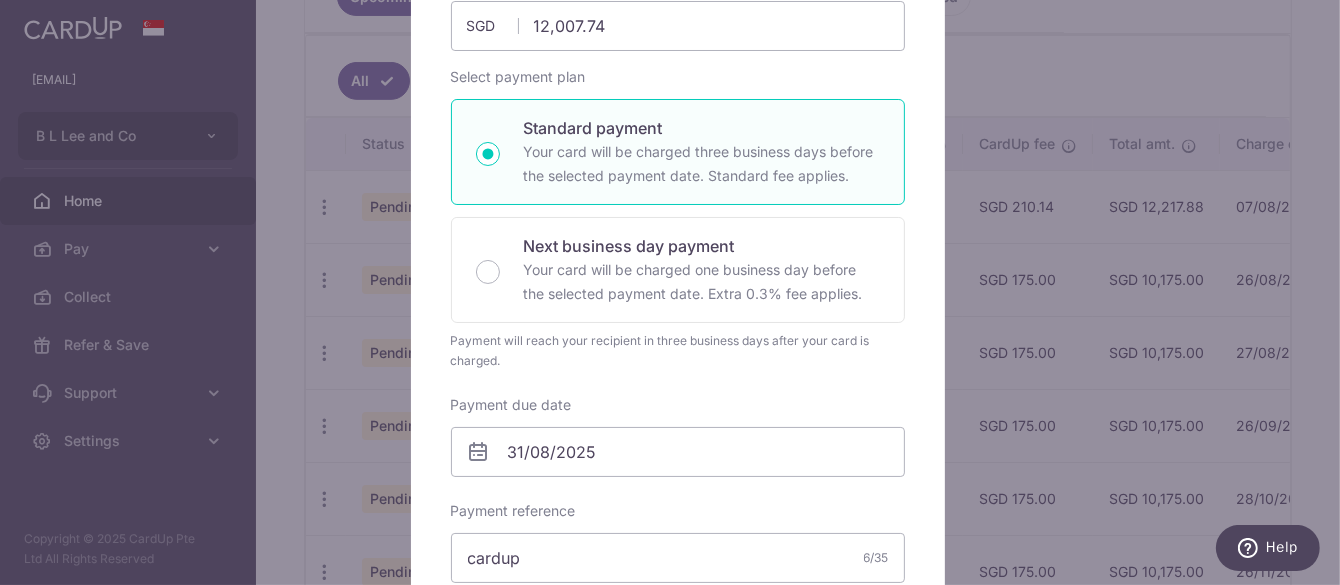 scroll, scrollTop: 300, scrollLeft: 0, axis: vertical 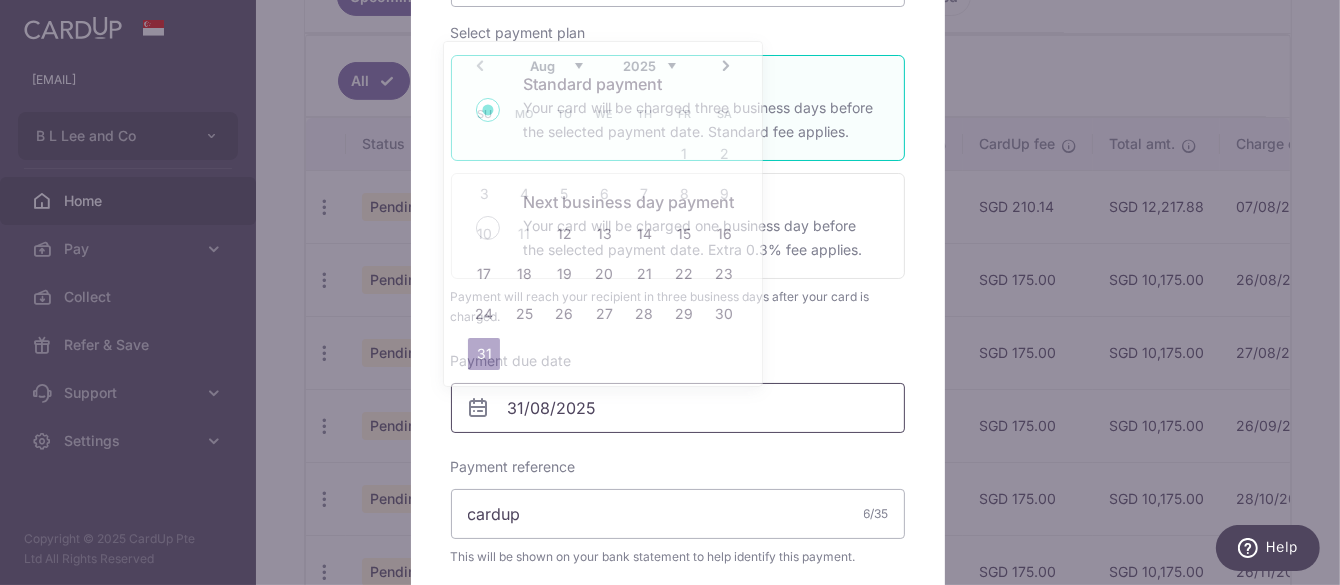 click on "31/08/2025" at bounding box center (678, 408) 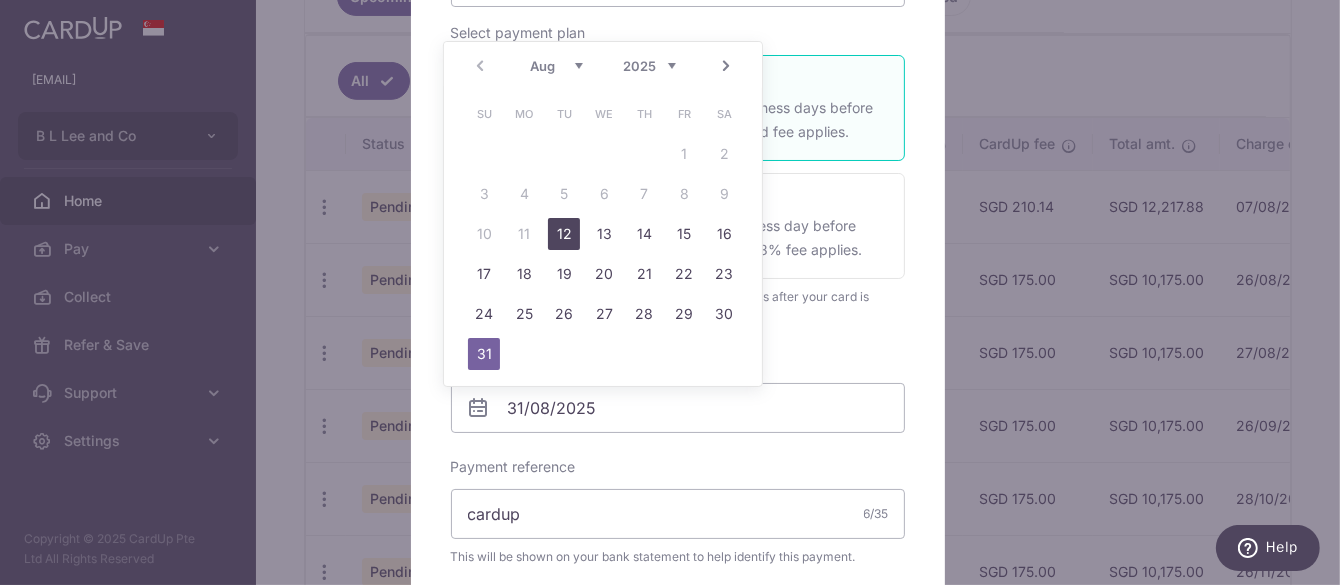 click on "12" at bounding box center [564, 234] 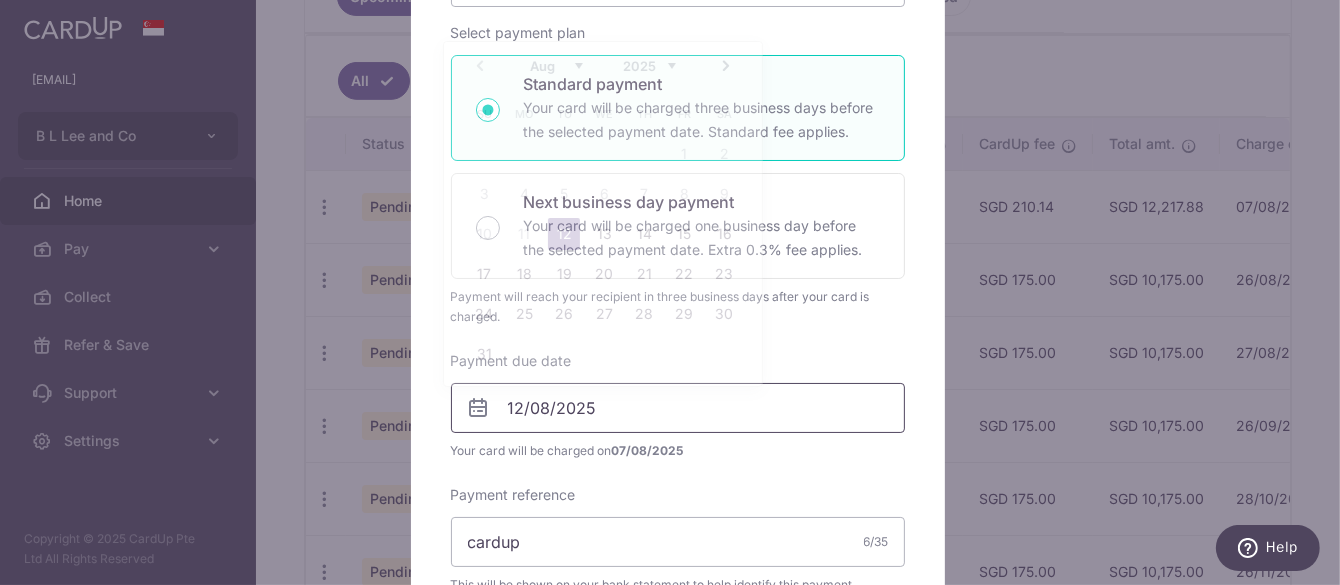 click on "12/08/2025" at bounding box center (678, 408) 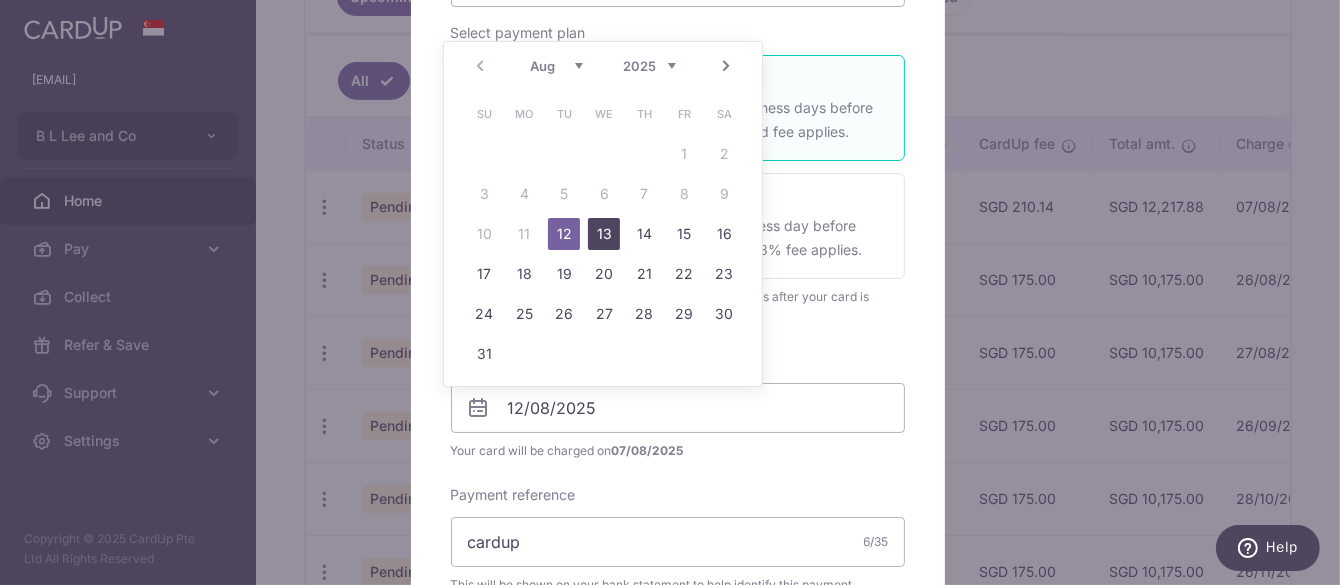 click on "13" at bounding box center (604, 234) 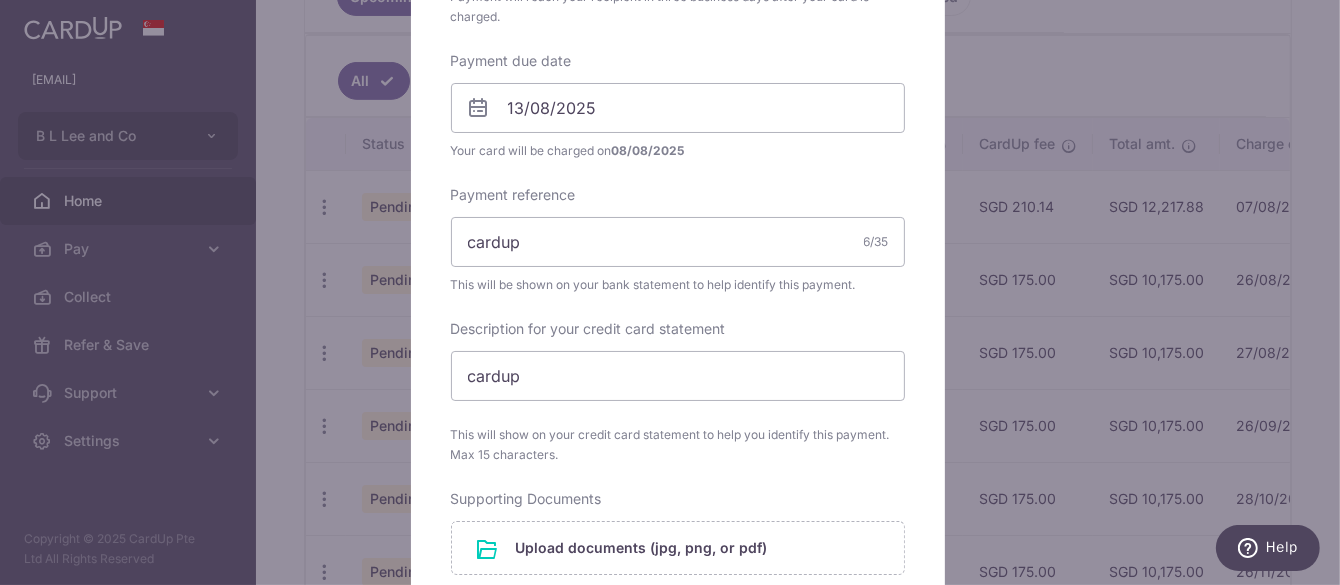 scroll, scrollTop: 900, scrollLeft: 0, axis: vertical 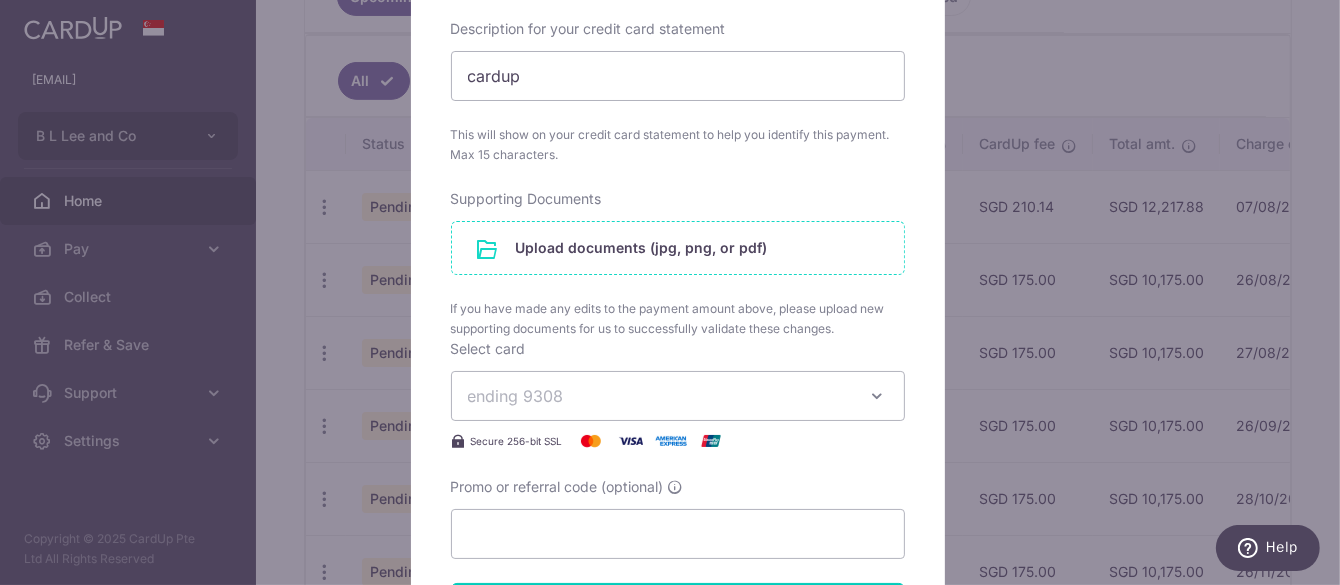 click at bounding box center (678, 248) 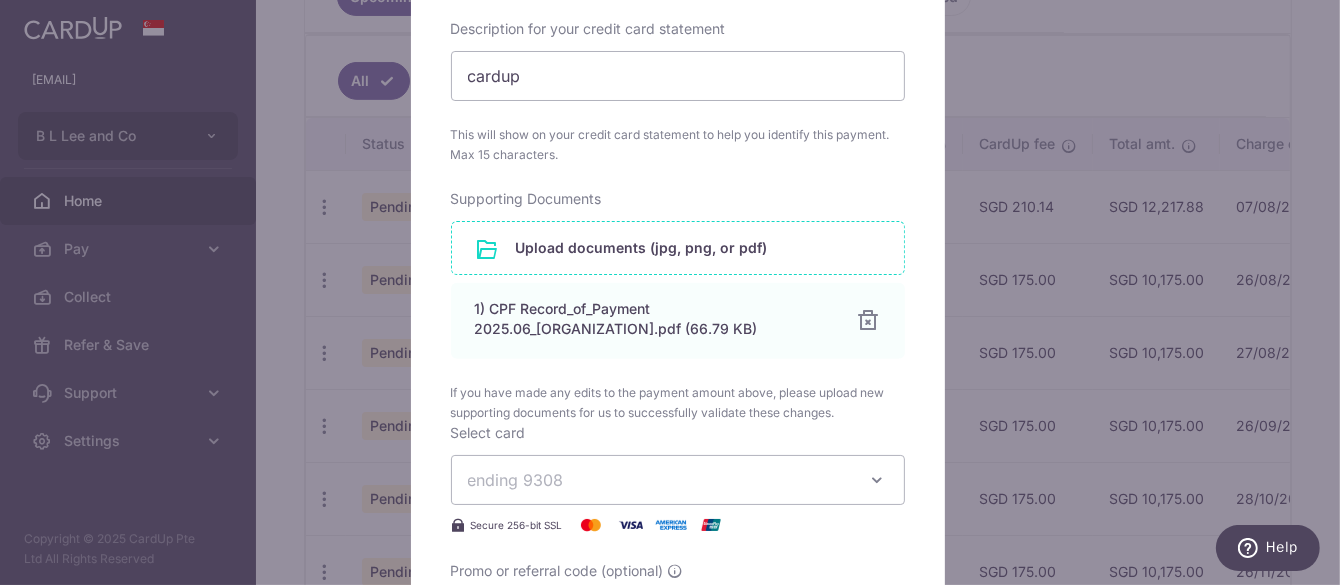 click at bounding box center (678, 248) 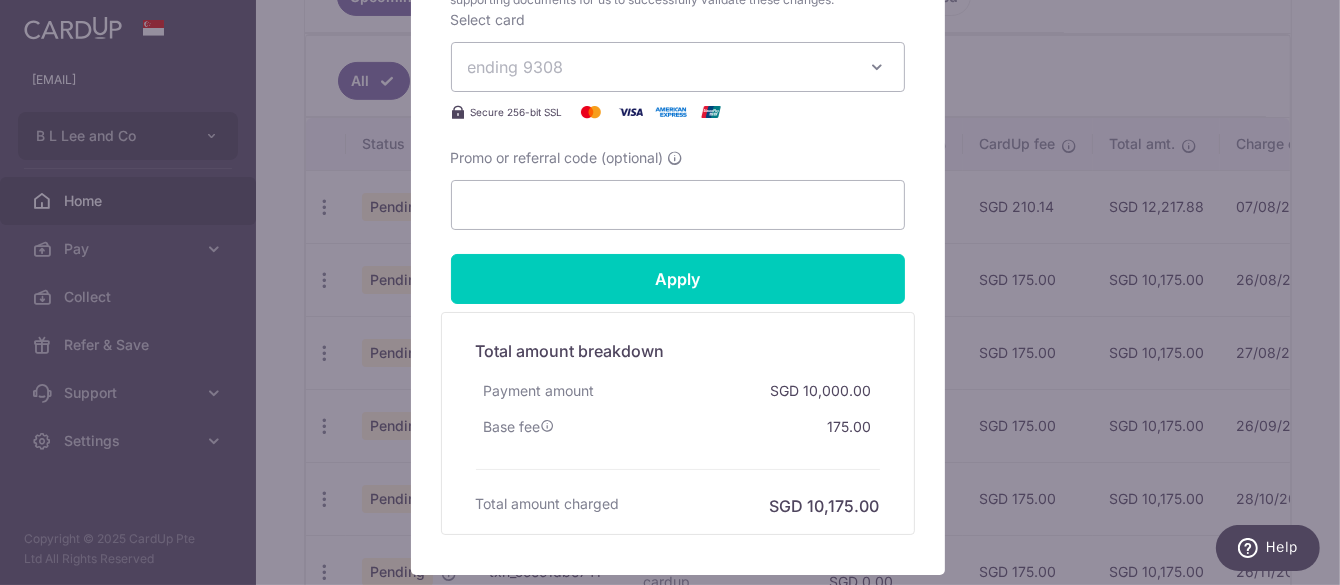 scroll, scrollTop: 1521, scrollLeft: 0, axis: vertical 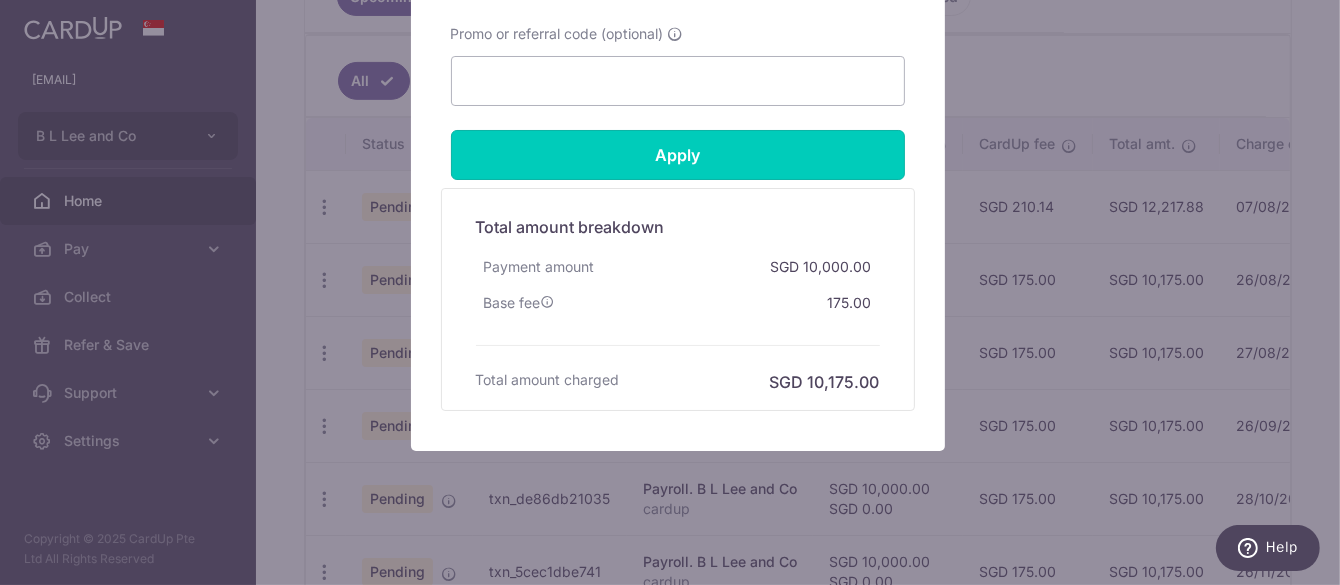 click on "Apply" at bounding box center (678, 155) 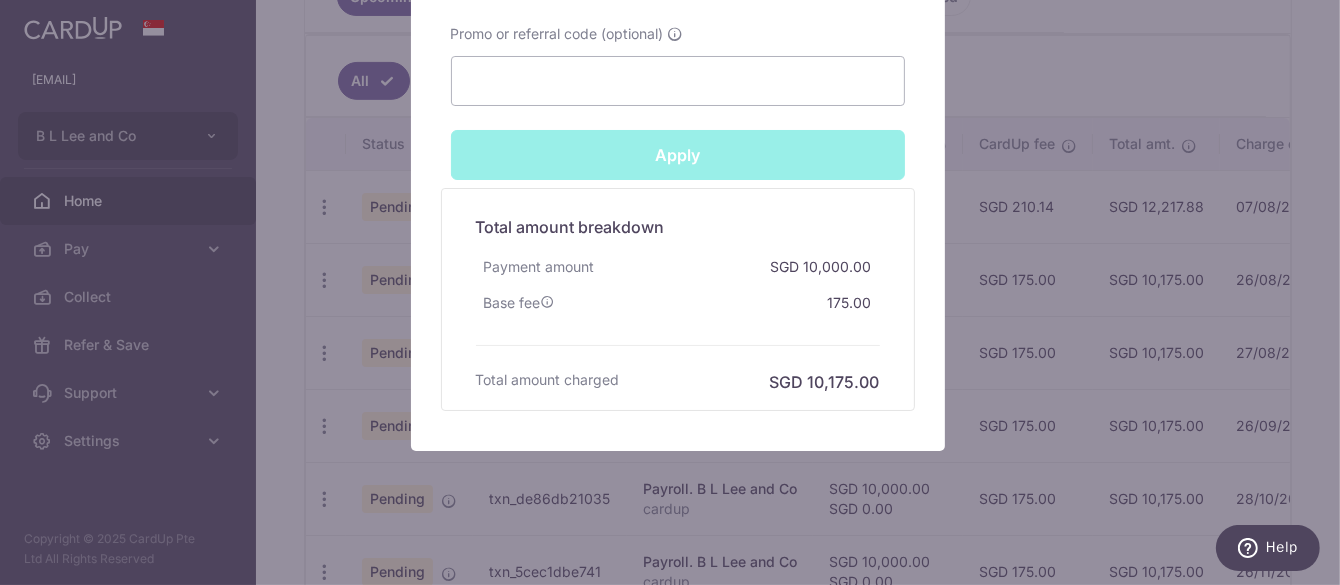 type on "Successfully Applied" 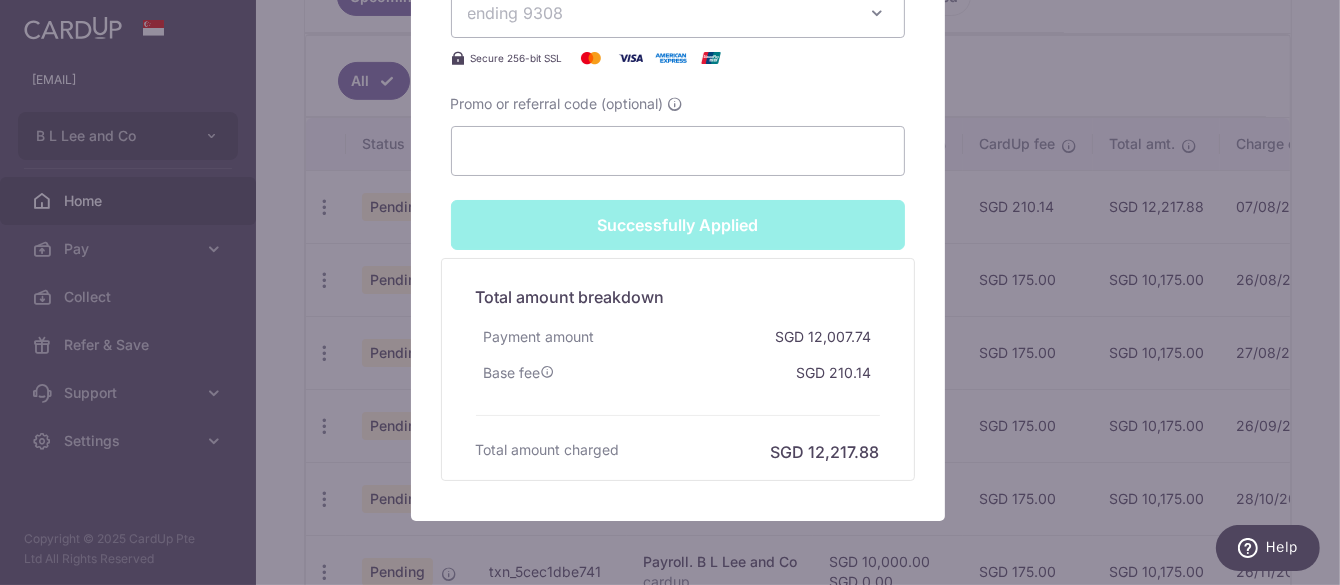 scroll, scrollTop: 1591, scrollLeft: 0, axis: vertical 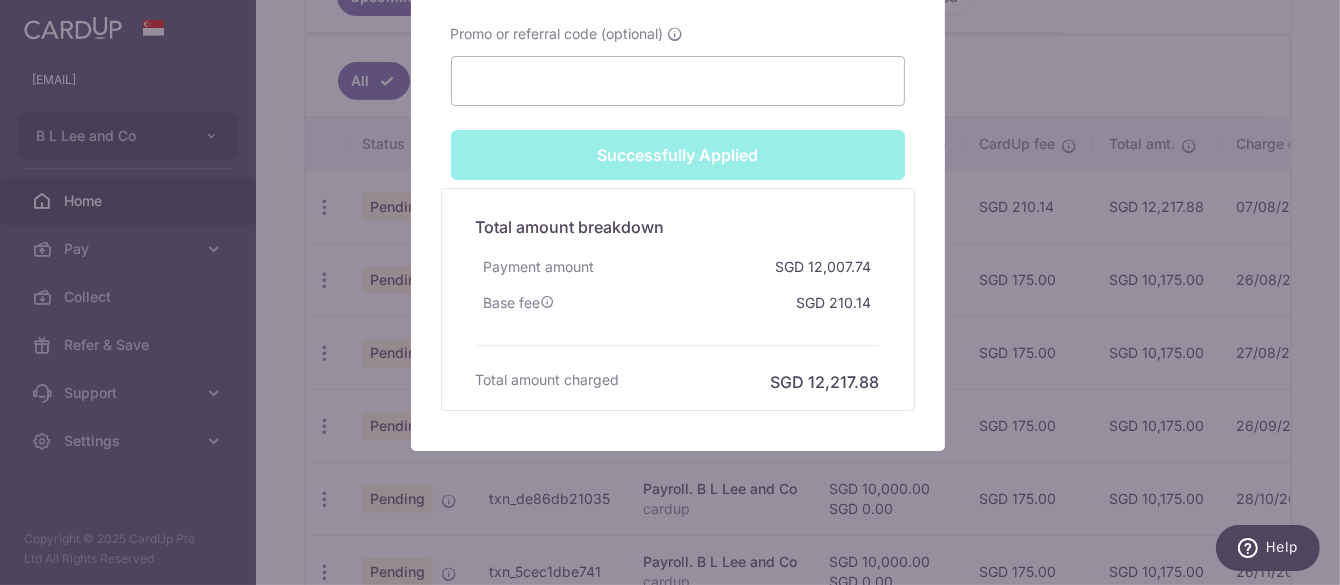 click on "Edit payment
By clicking apply,  you will make changes to all   payments to  B L Lee and Co  scheduled from
.
By clicking below, you confirm you are editing this payment to  B L Lee and Co  on
31/08/2025 .
Your payment is updated successfully" at bounding box center [670, 292] 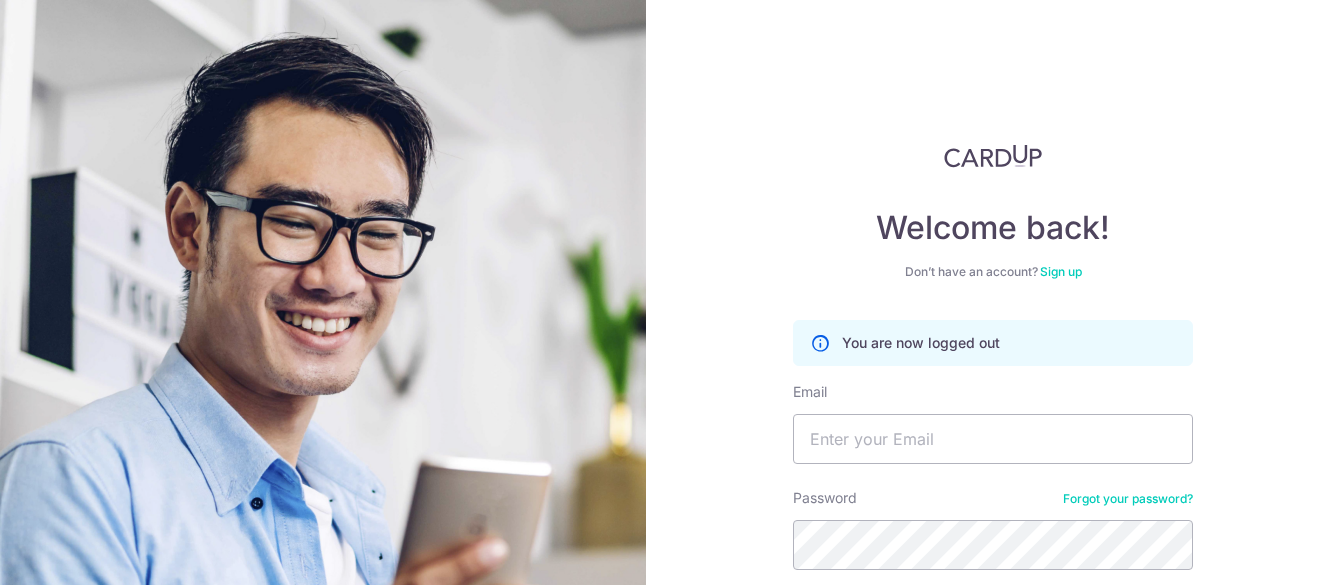scroll, scrollTop: 0, scrollLeft: 0, axis: both 